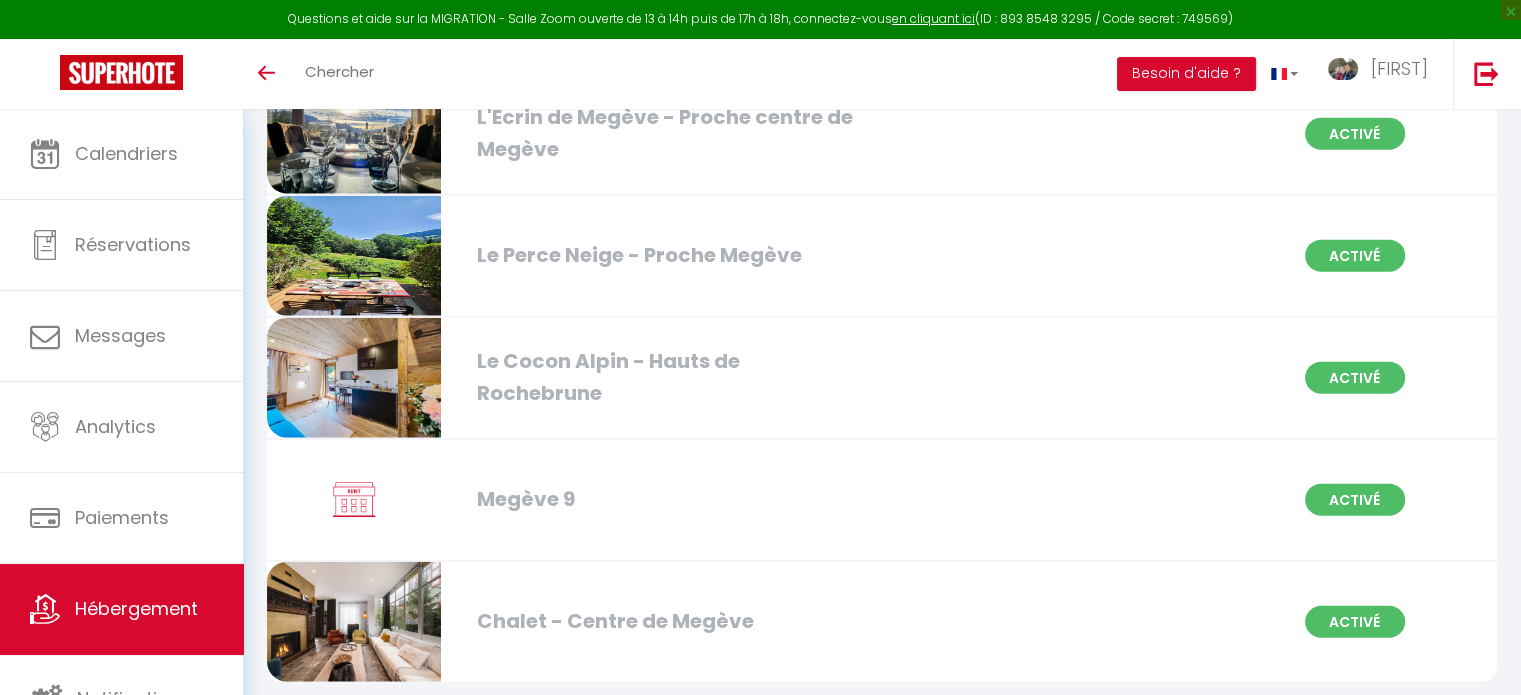 scroll, scrollTop: 4722, scrollLeft: 0, axis: vertical 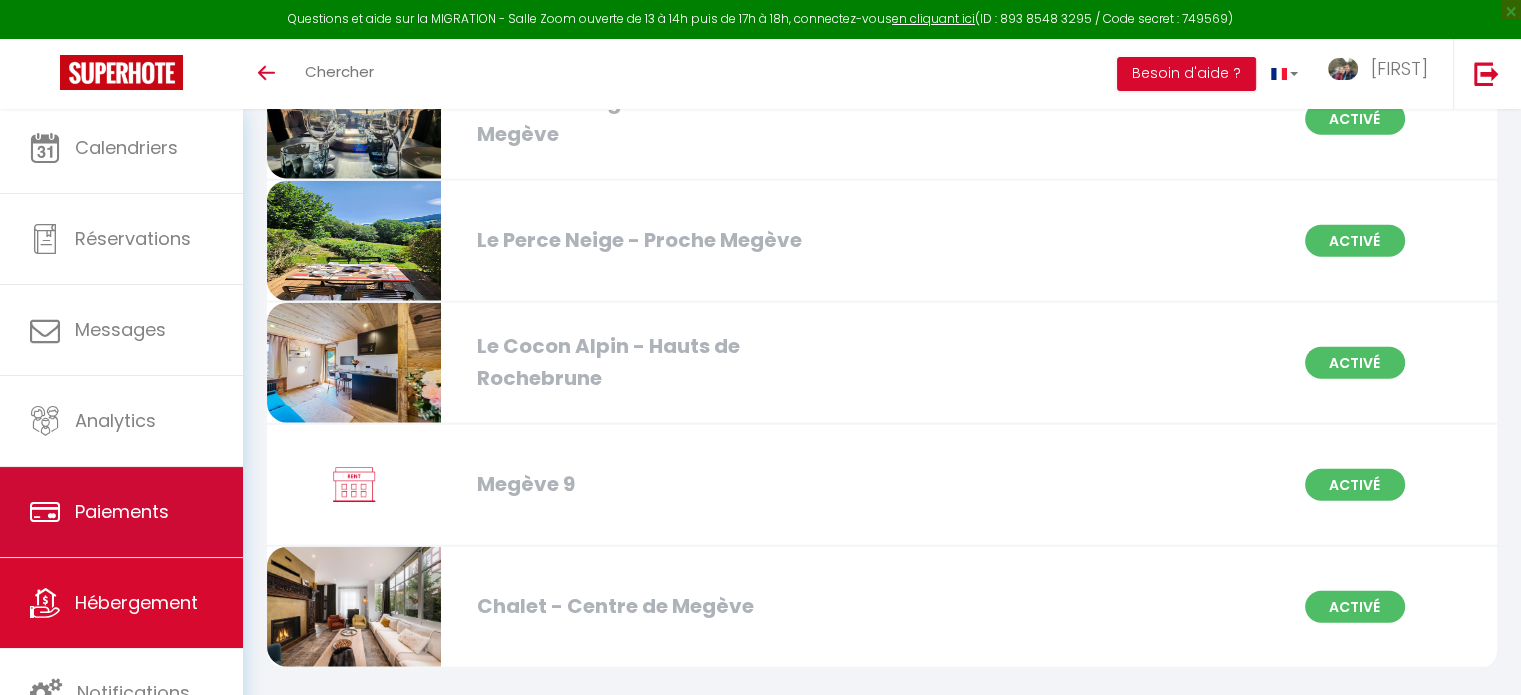 click on "Paiements" at bounding box center [122, 511] 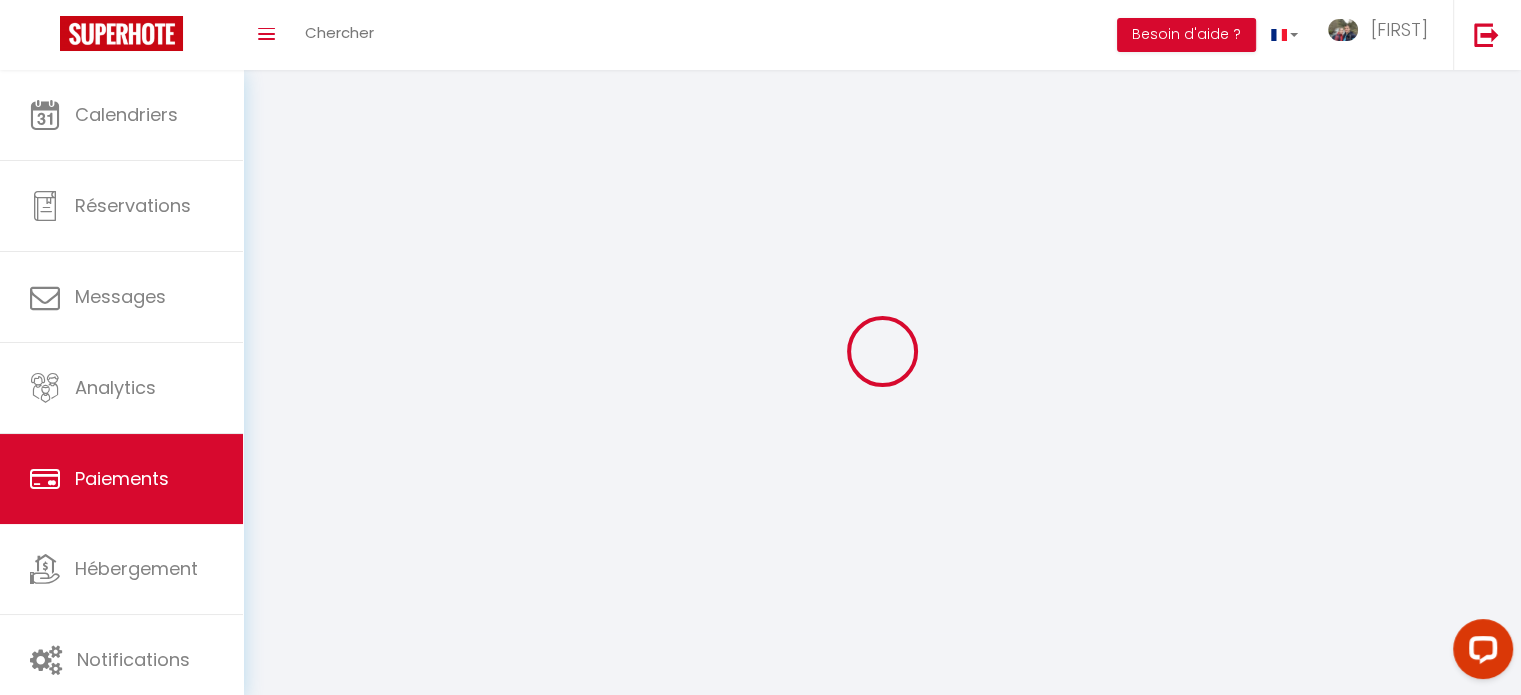 scroll, scrollTop: 0, scrollLeft: 0, axis: both 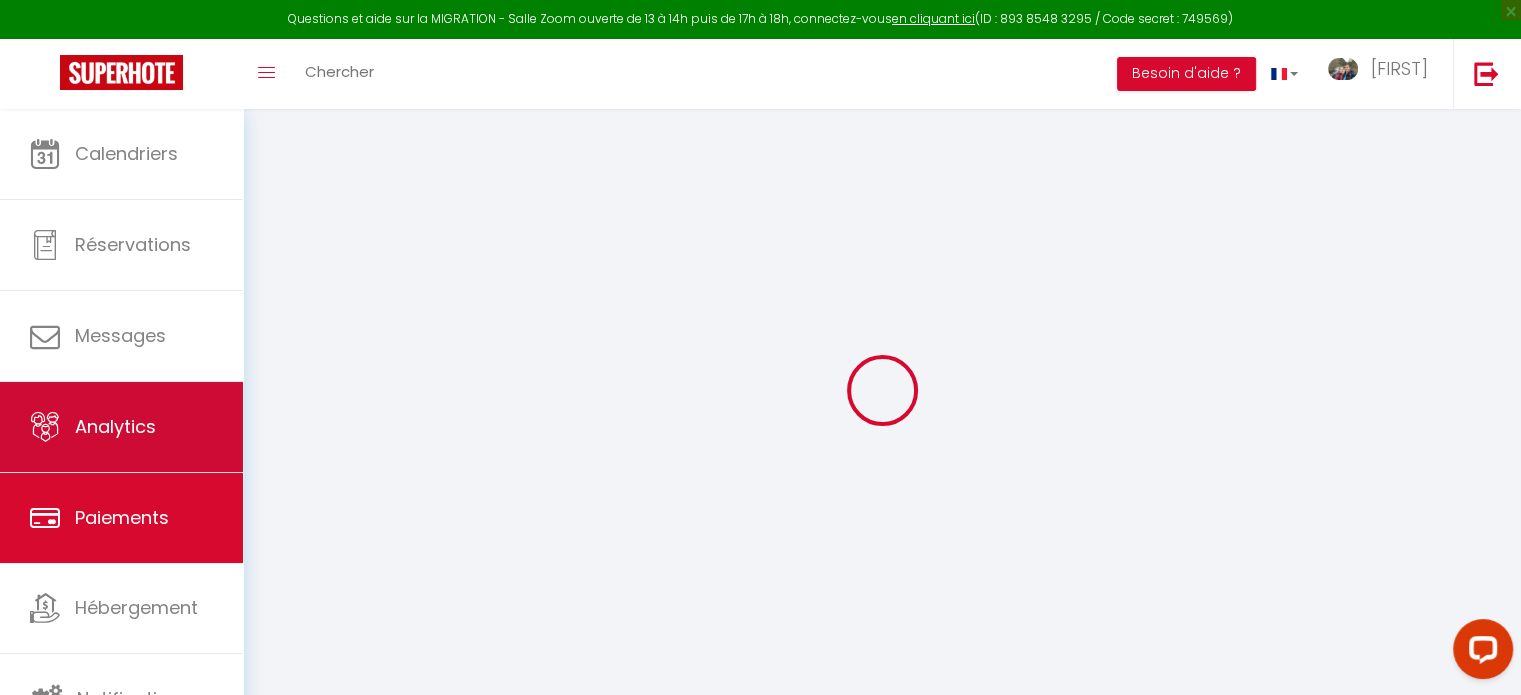 select on "2" 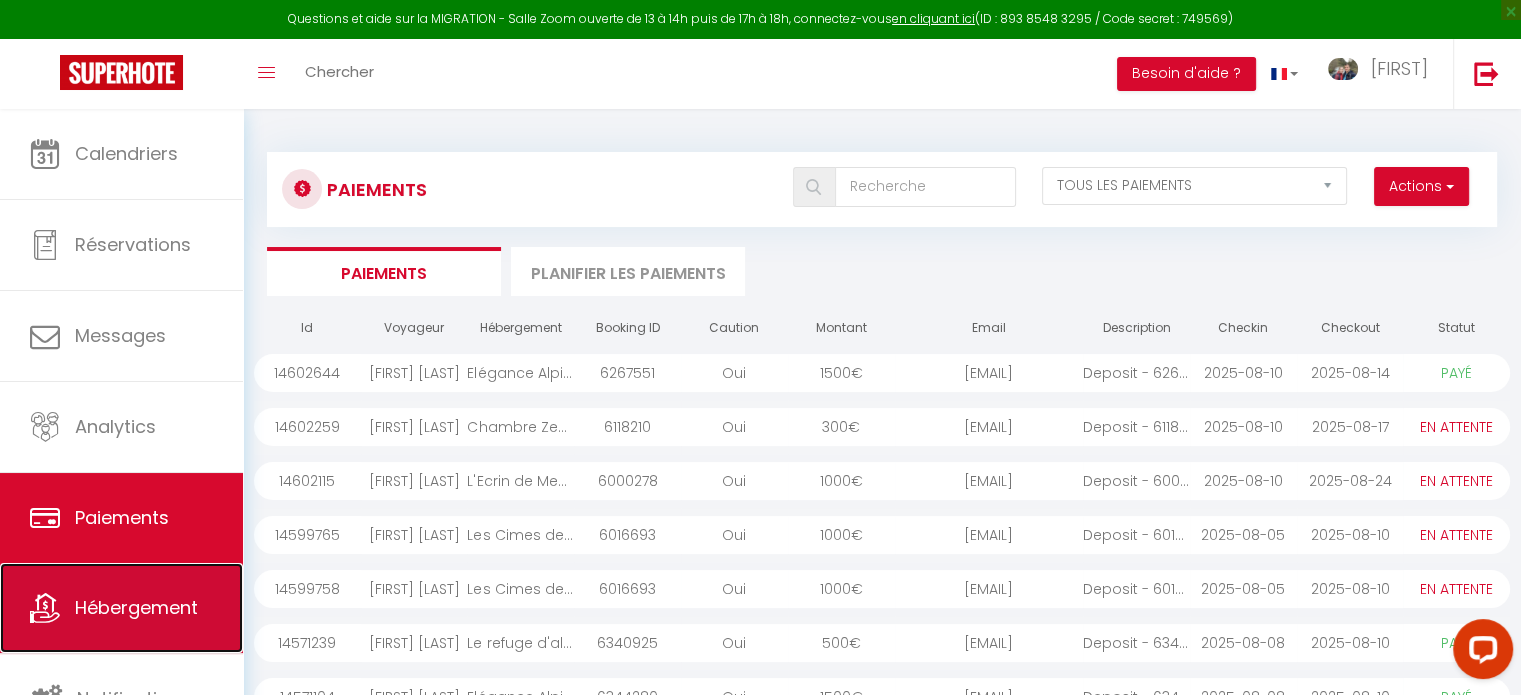 click on "Hébergement" at bounding box center [121, 608] 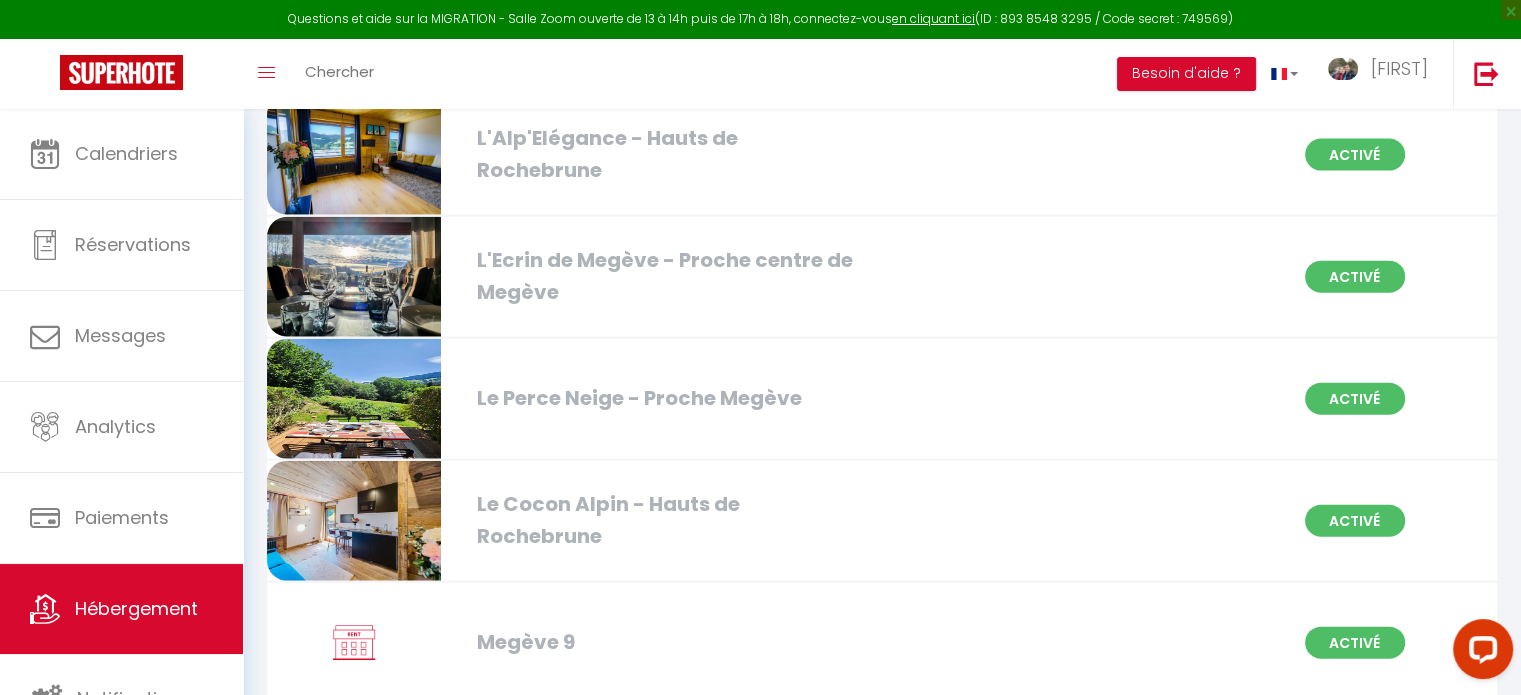 scroll, scrollTop: 3822, scrollLeft: 0, axis: vertical 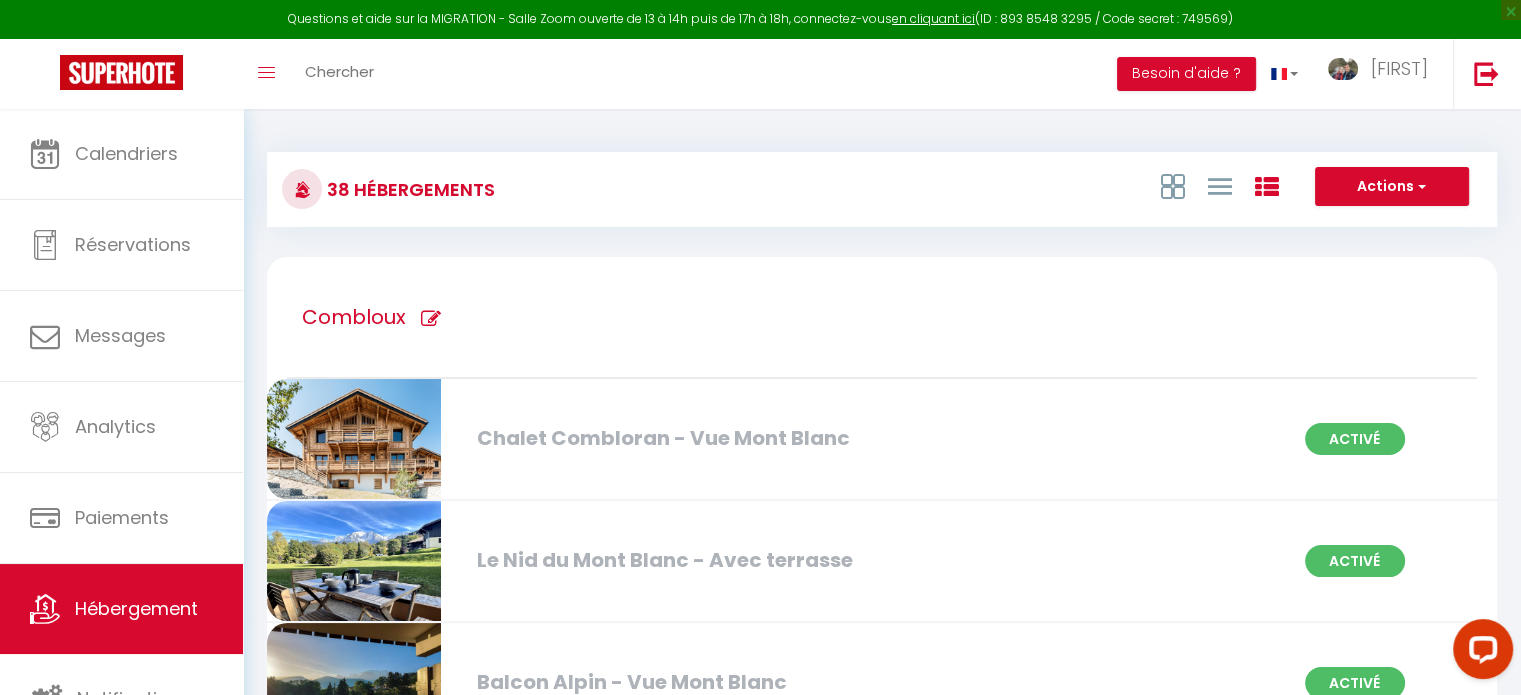 click on "38 Hébergements" at bounding box center [408, 189] 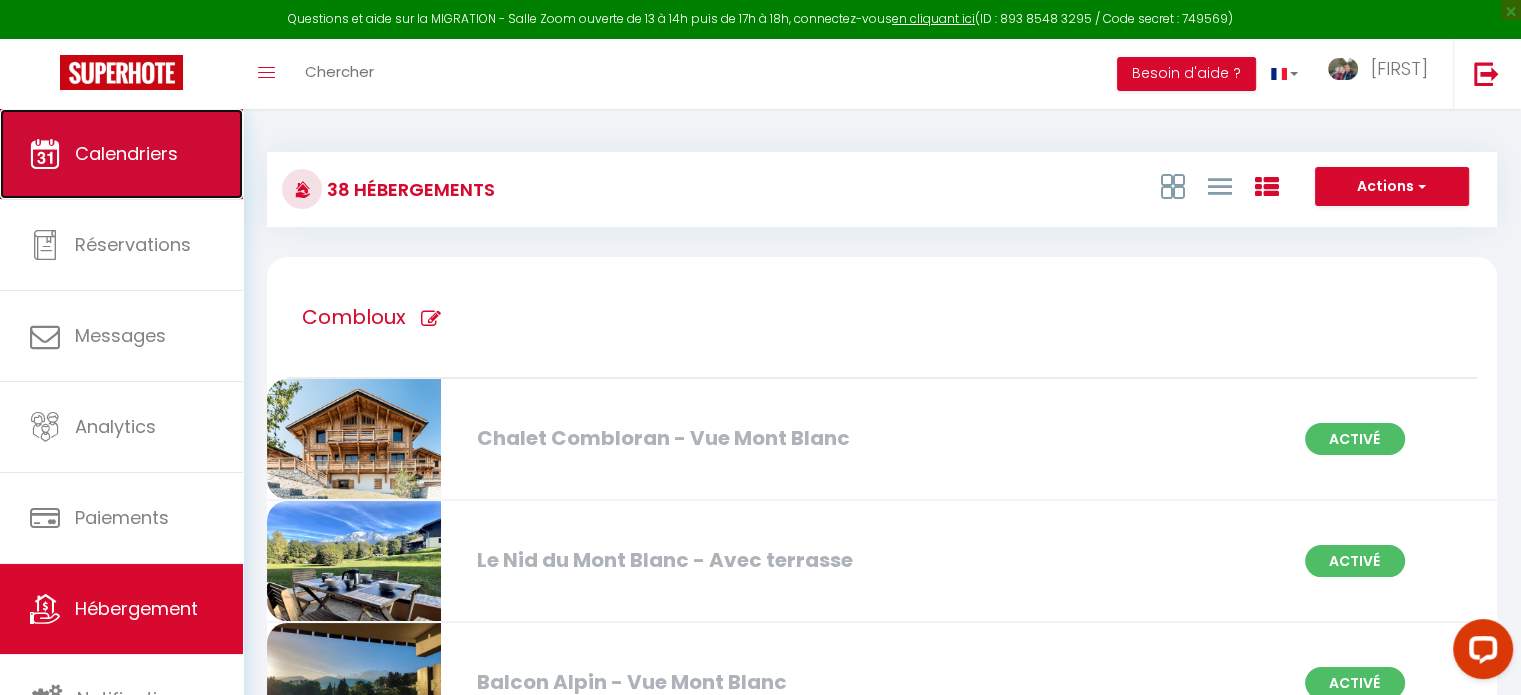 click on "Calendriers" at bounding box center [121, 154] 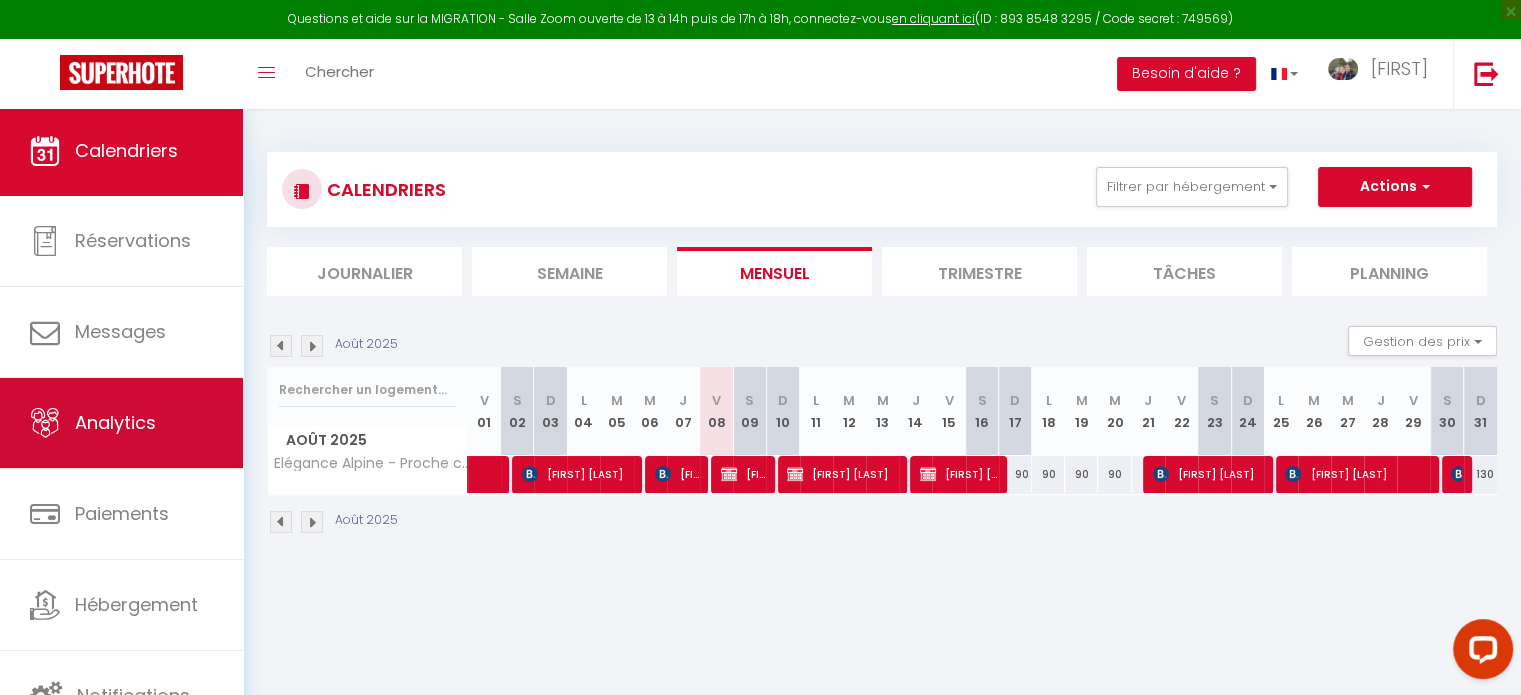 scroll, scrollTop: 5, scrollLeft: 0, axis: vertical 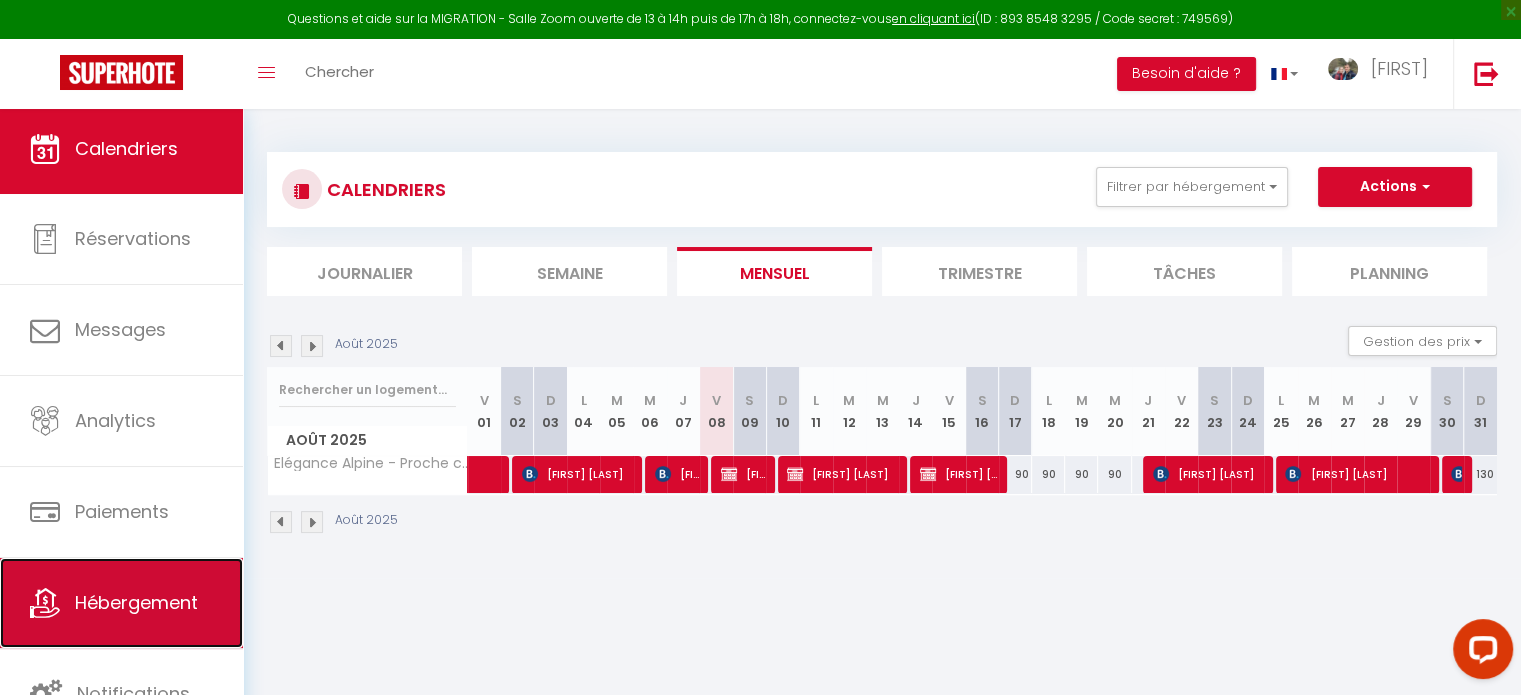 click on "Hébergement" at bounding box center (136, 602) 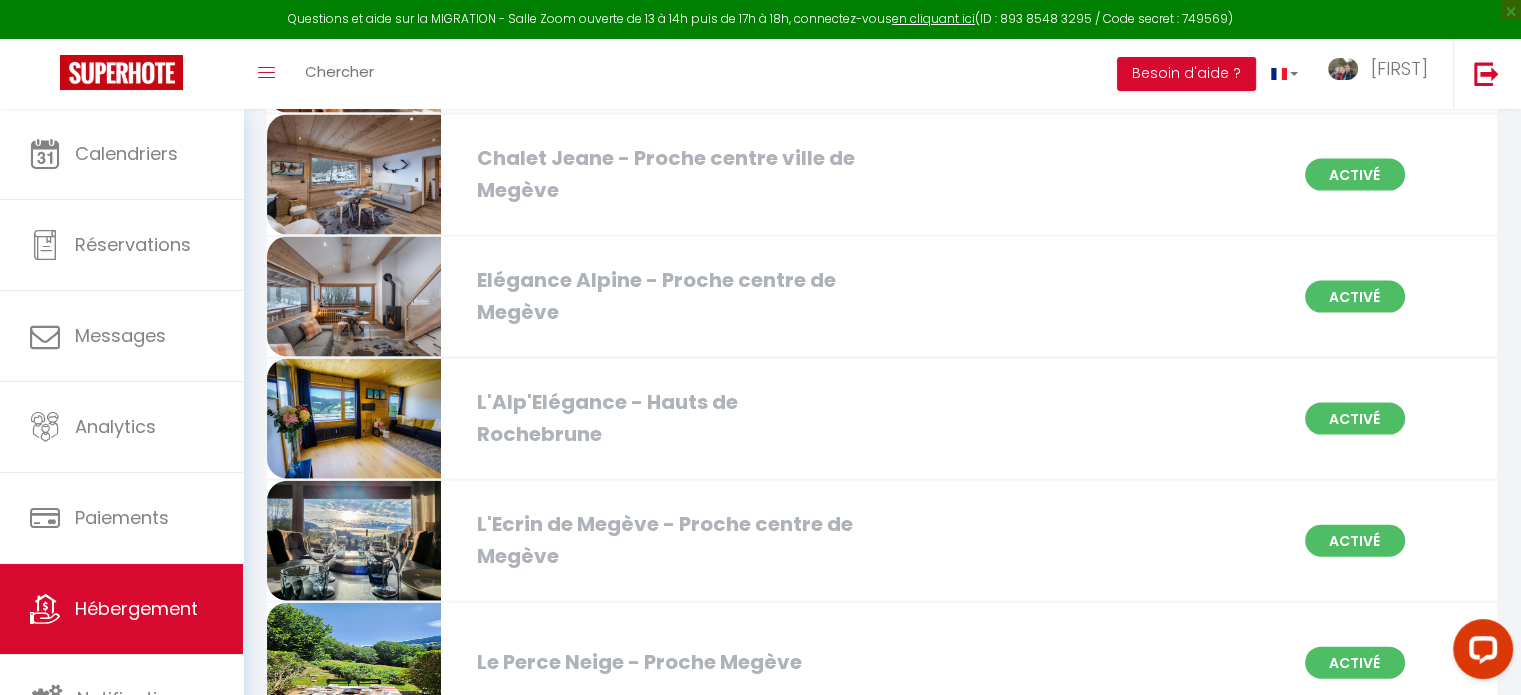 scroll, scrollTop: 4722, scrollLeft: 0, axis: vertical 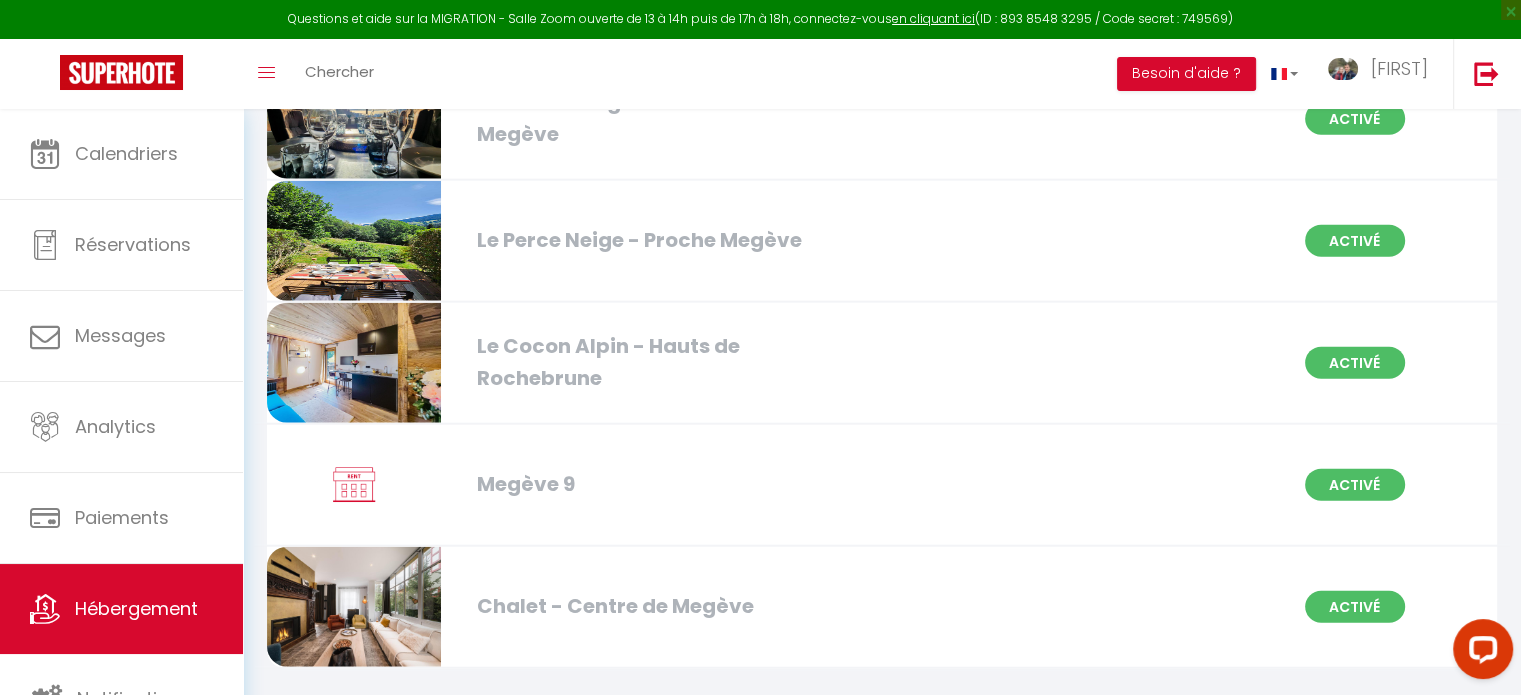 click on "Le Cocon Alpin - Hauts de Rochebrune" at bounding box center (663, 362) 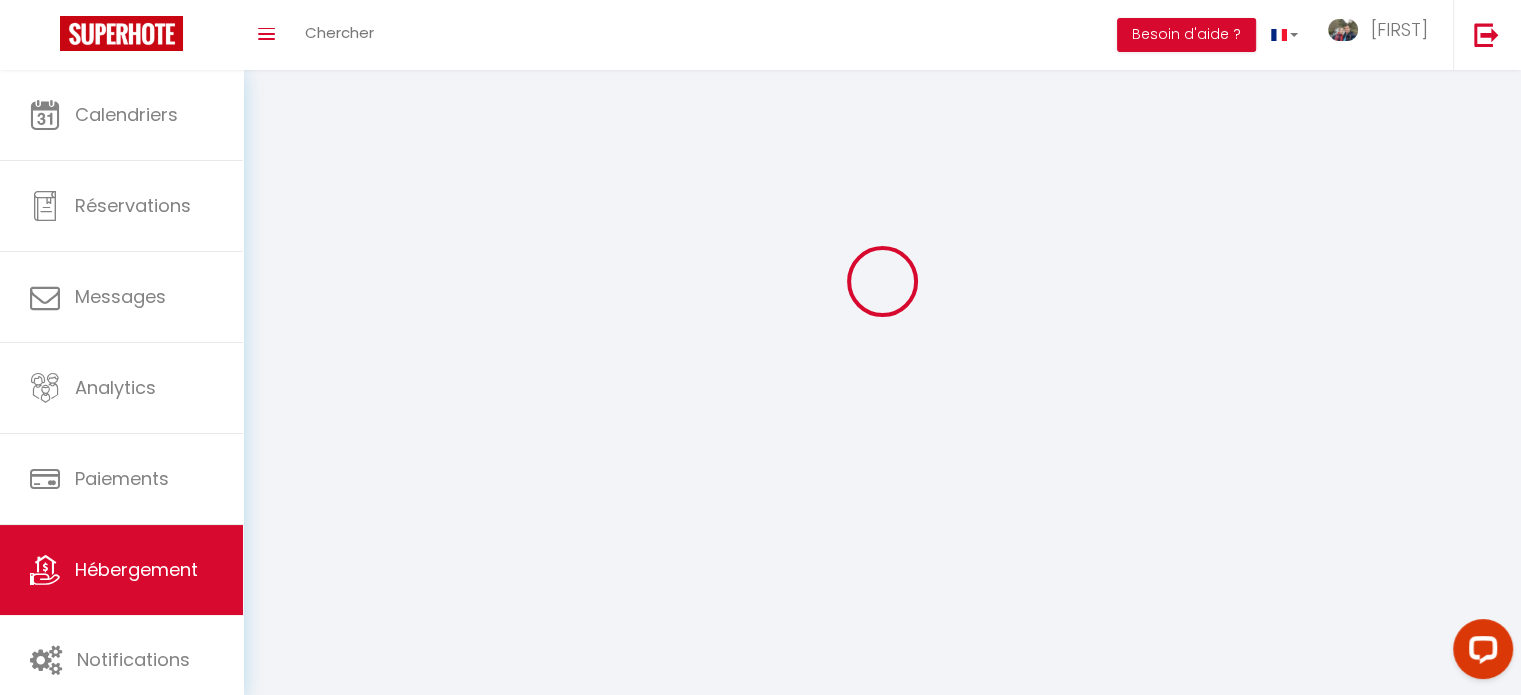 scroll, scrollTop: 0, scrollLeft: 0, axis: both 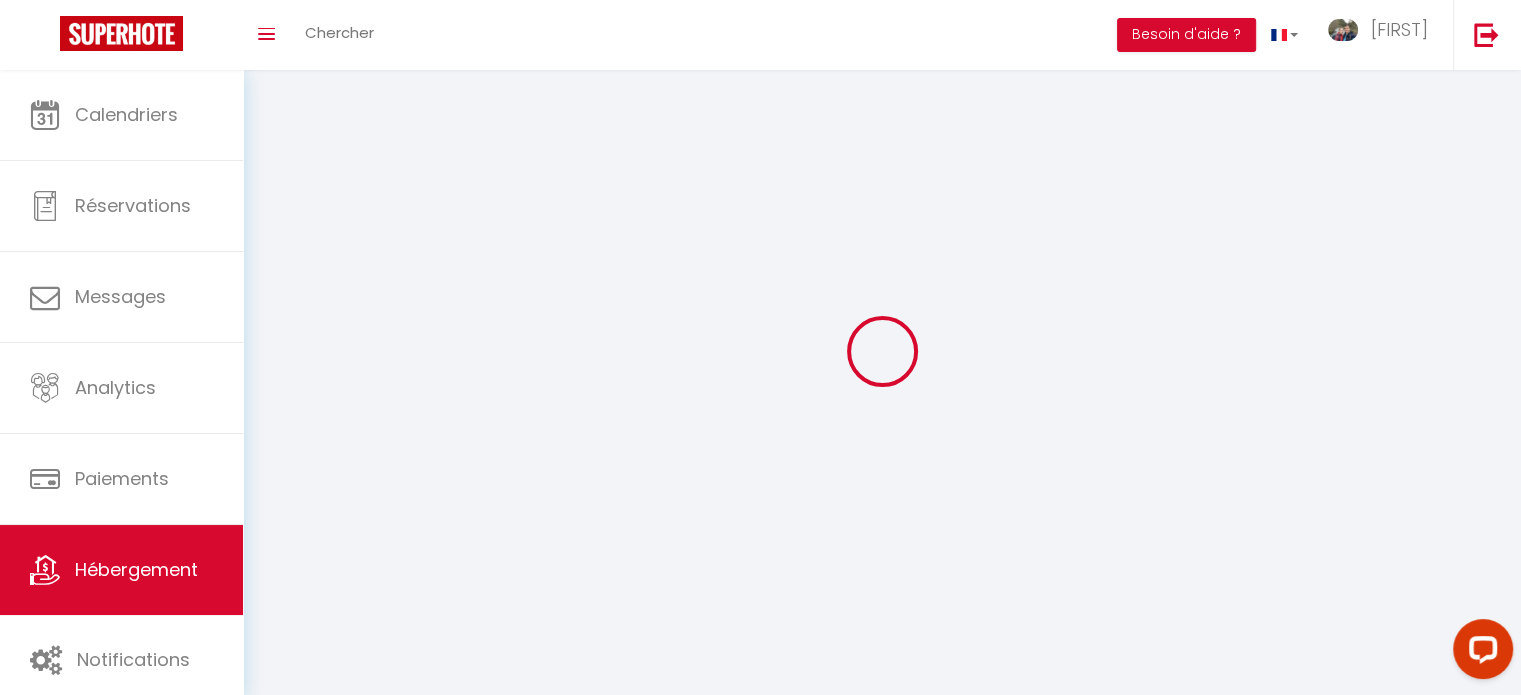 select on "1" 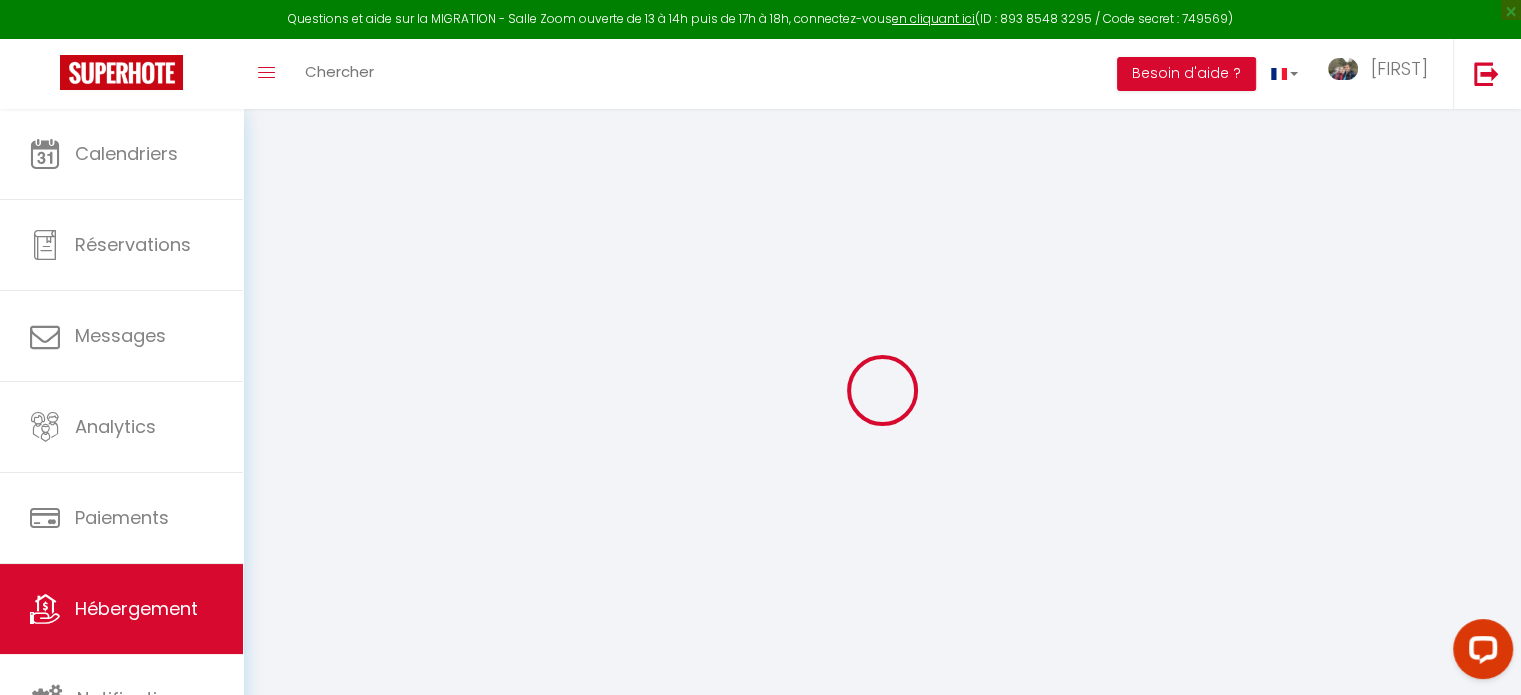 select 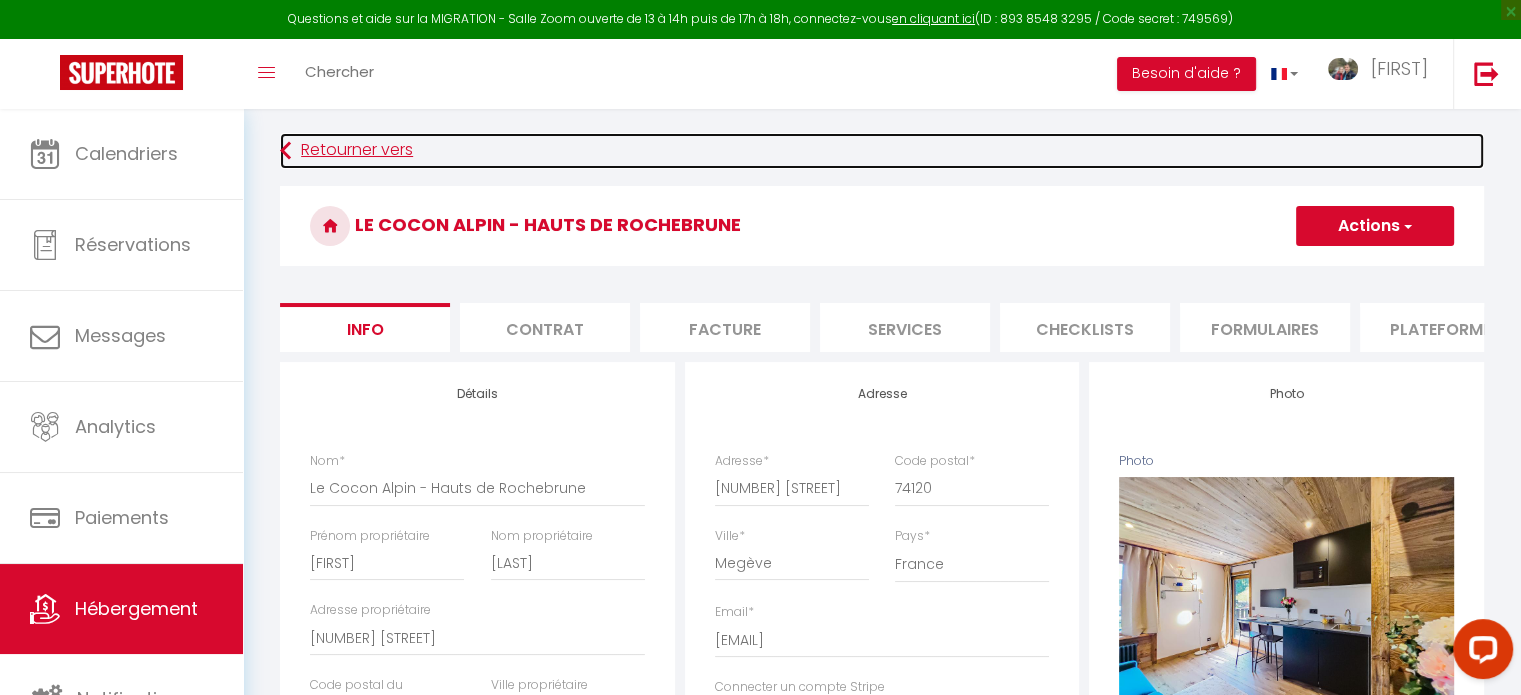 click on "Retourner vers" at bounding box center (882, 151) 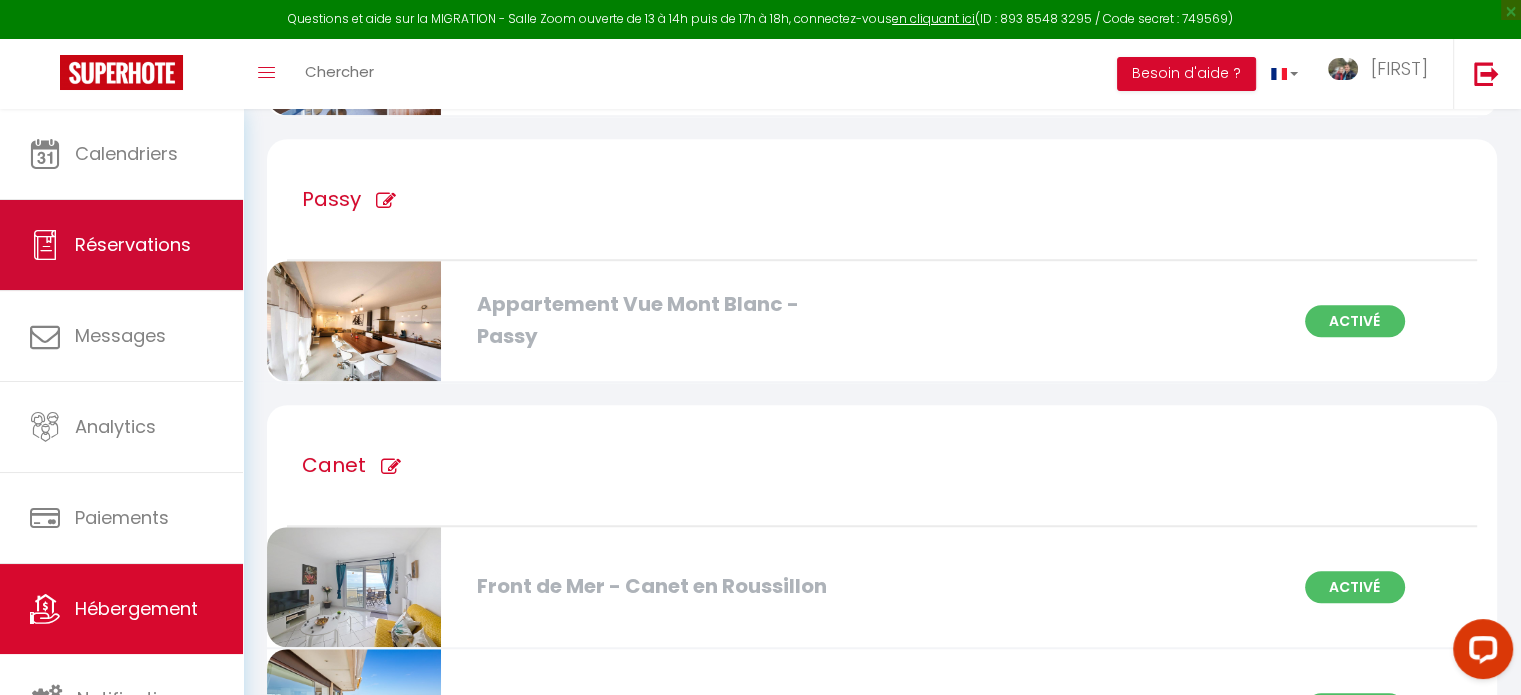 scroll, scrollTop: 1322, scrollLeft: 0, axis: vertical 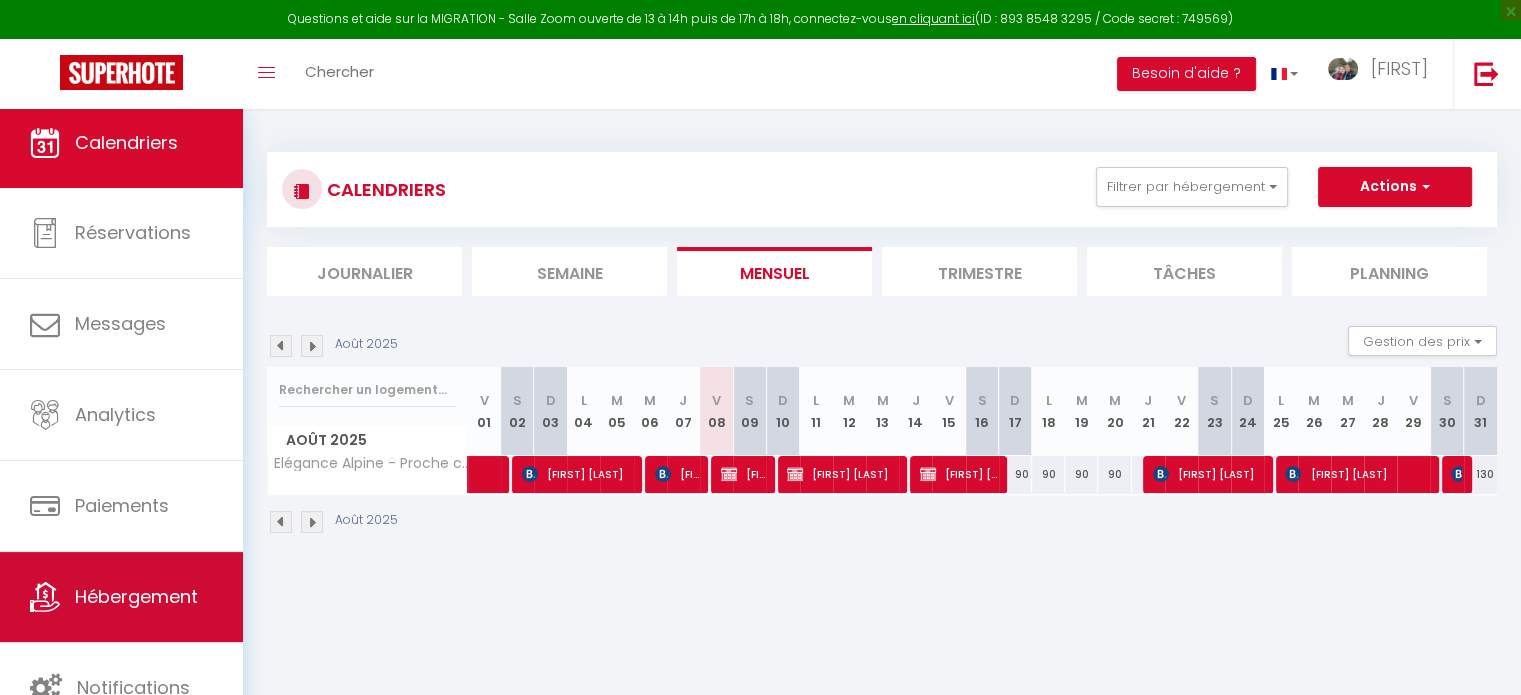 click on "Hébergement" at bounding box center (121, 597) 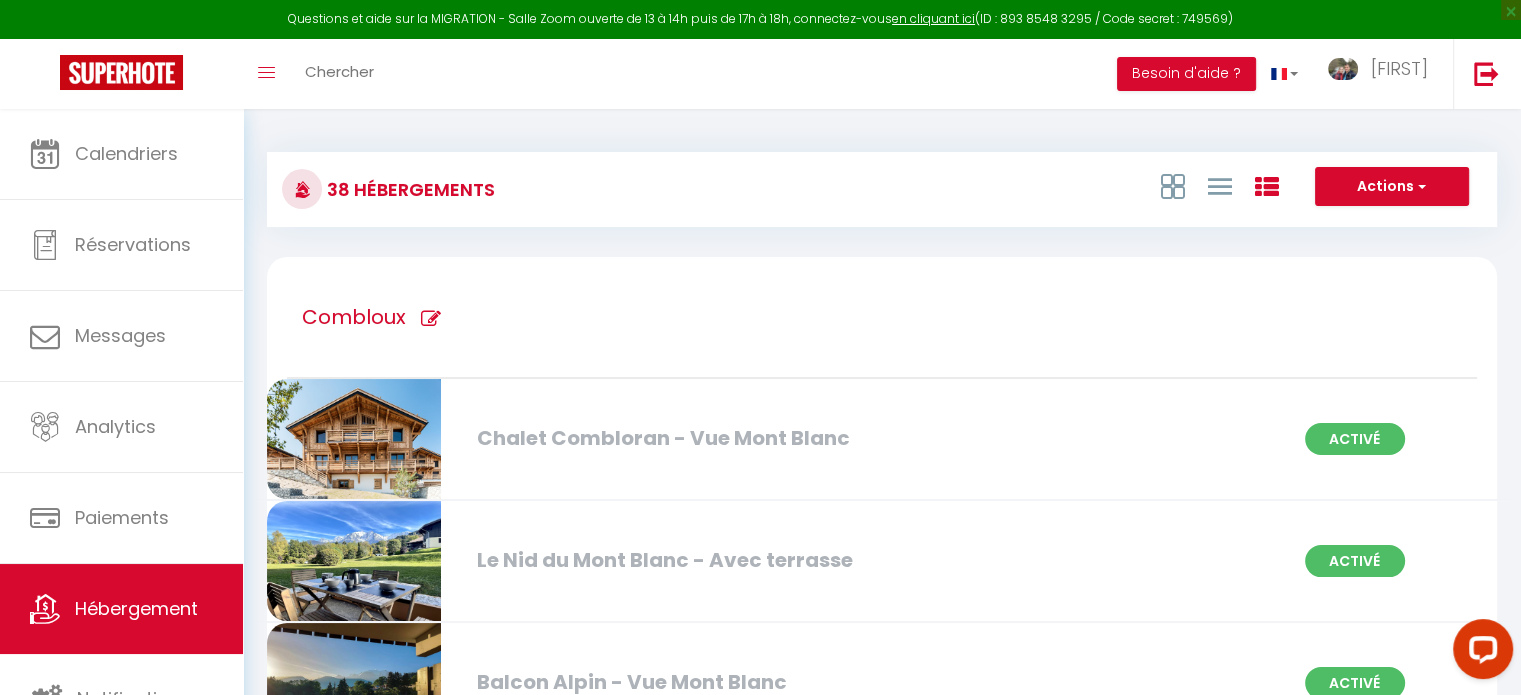 scroll, scrollTop: 0, scrollLeft: 0, axis: both 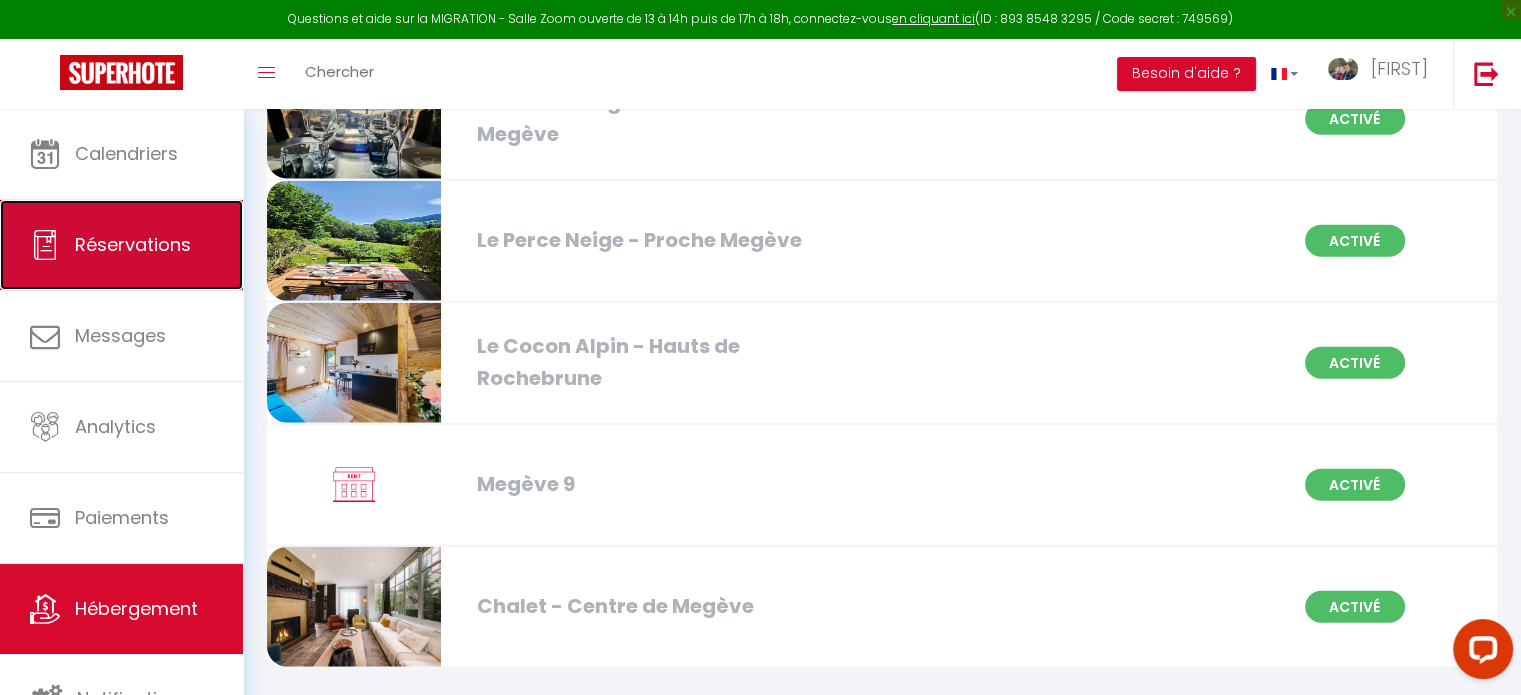 click on "Réservations" at bounding box center (133, 244) 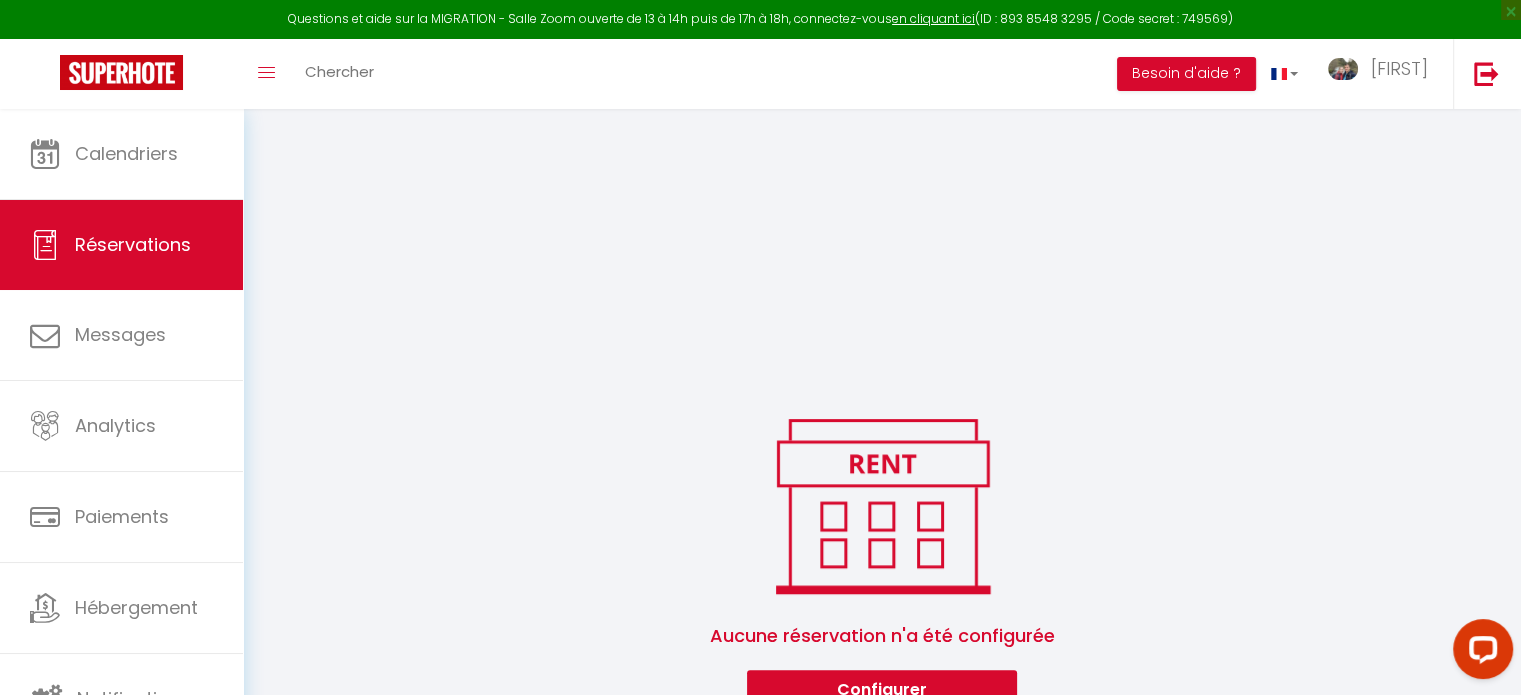 scroll, scrollTop: 427, scrollLeft: 0, axis: vertical 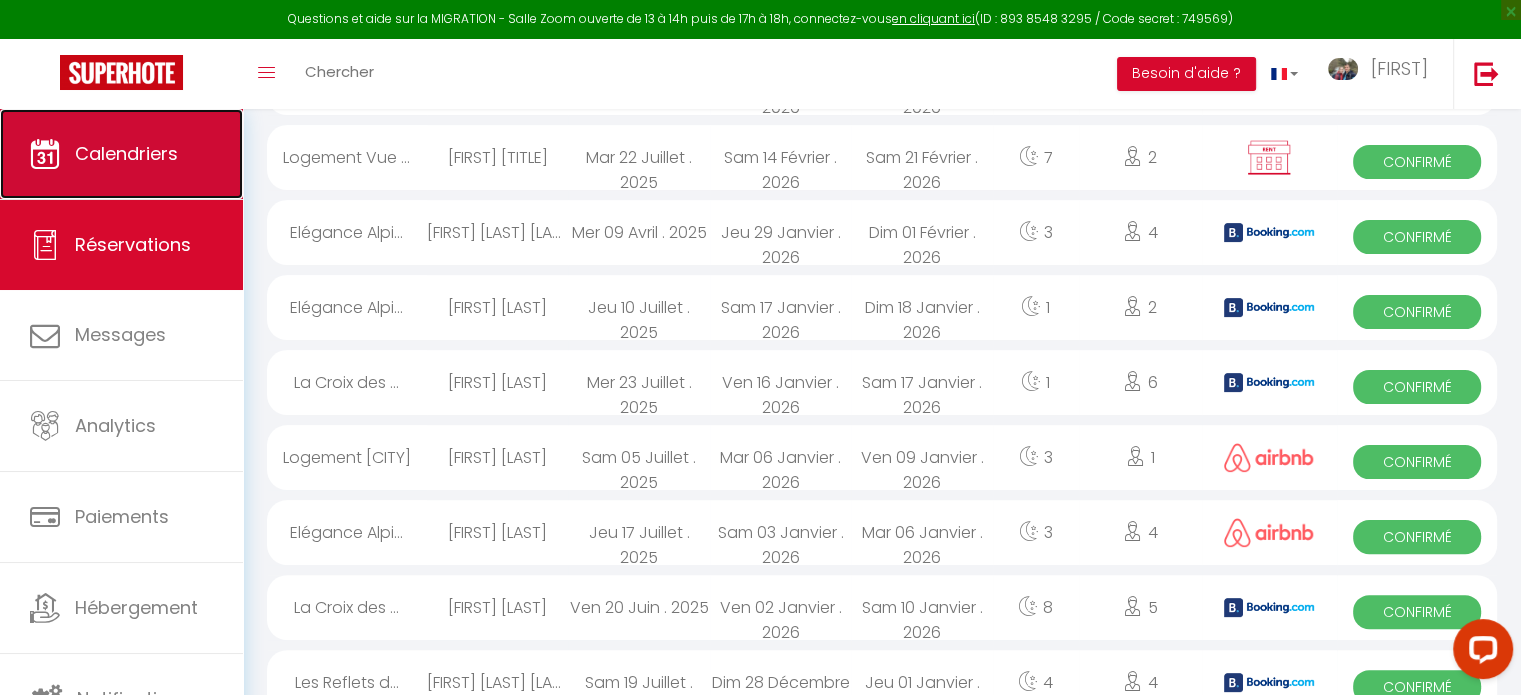 click on "Calendriers" at bounding box center (121, 154) 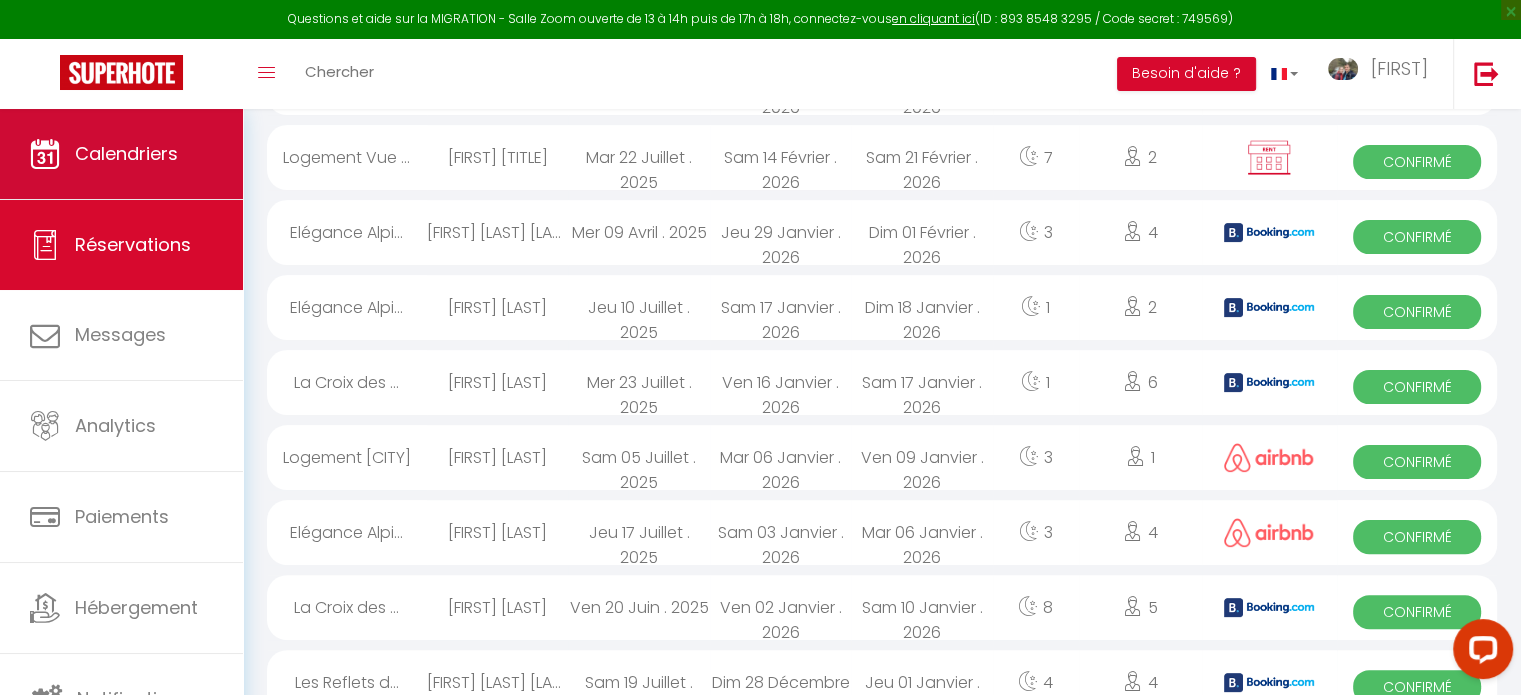 scroll, scrollTop: 0, scrollLeft: 0, axis: both 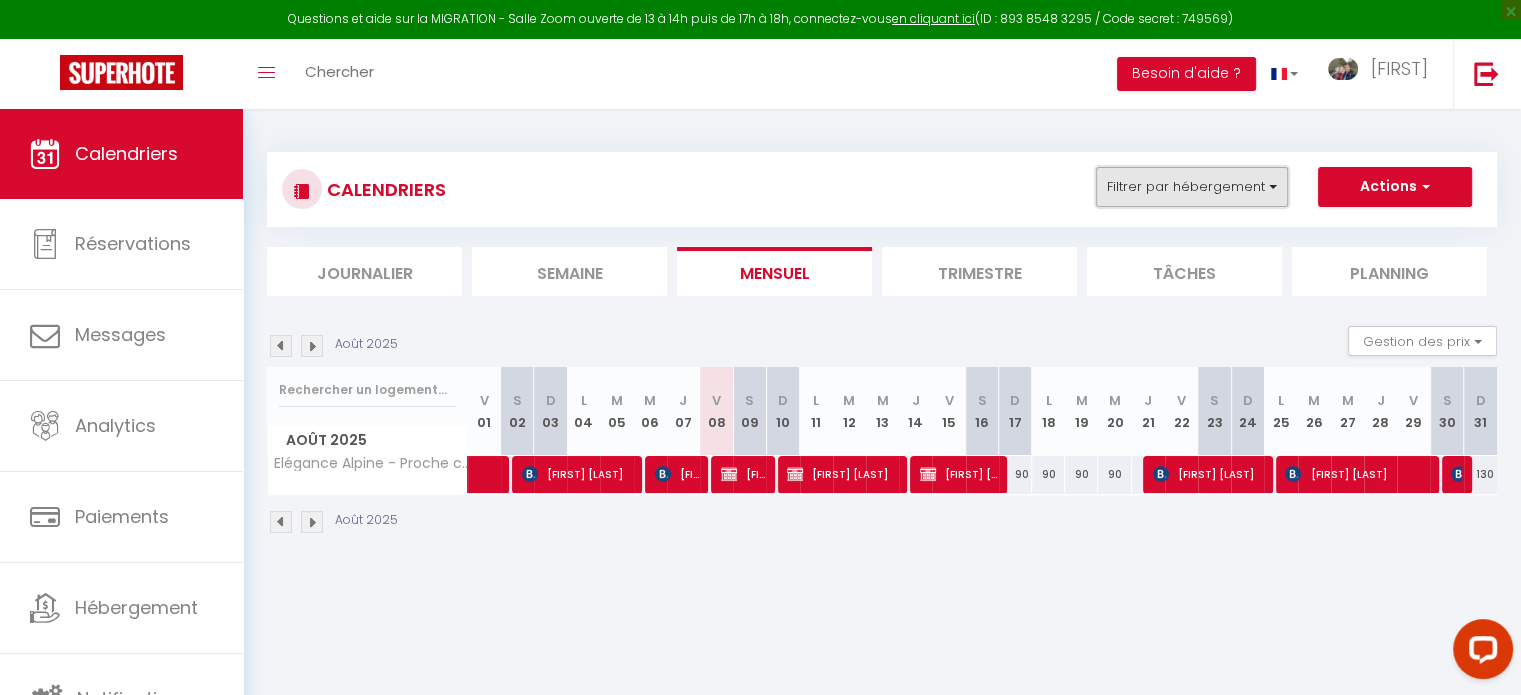 click on "Filtrer par hébergement" at bounding box center [1192, 187] 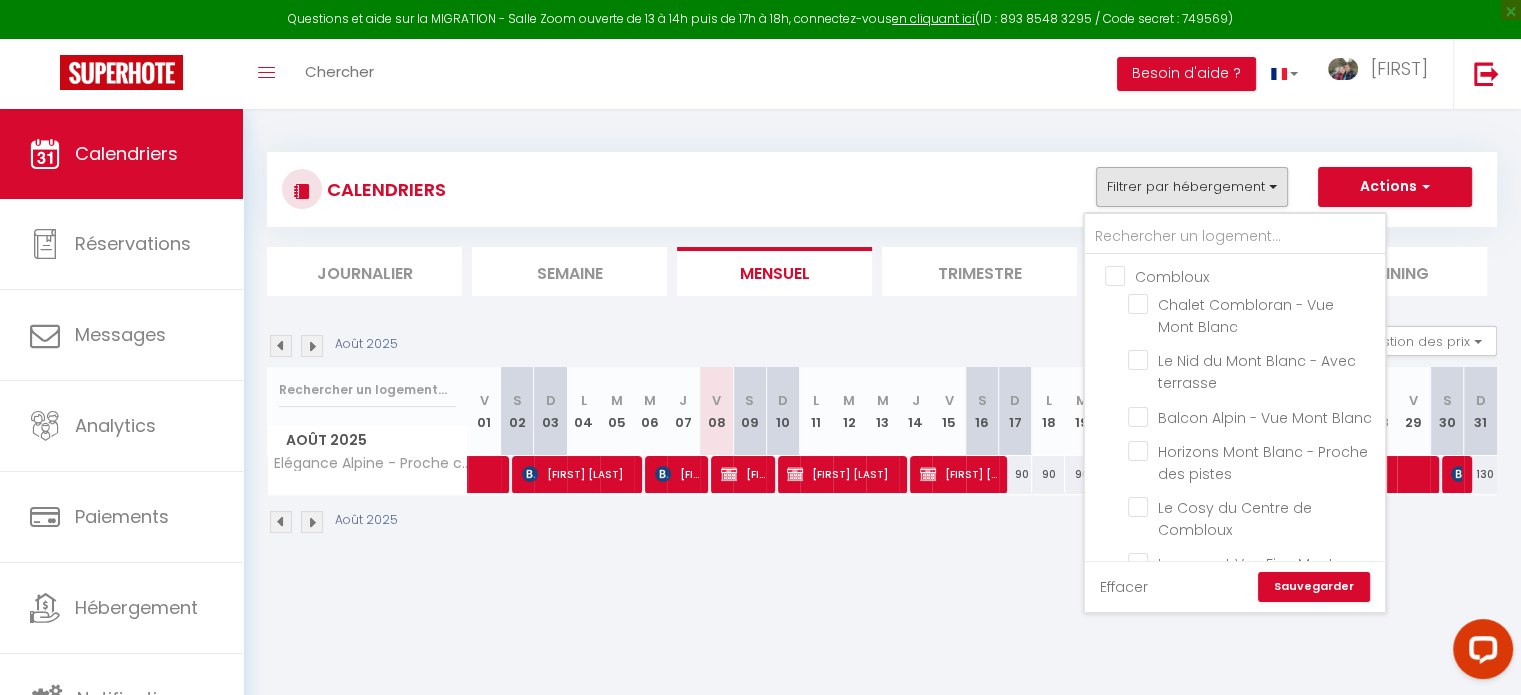 click on "Effacer" at bounding box center [1124, 587] 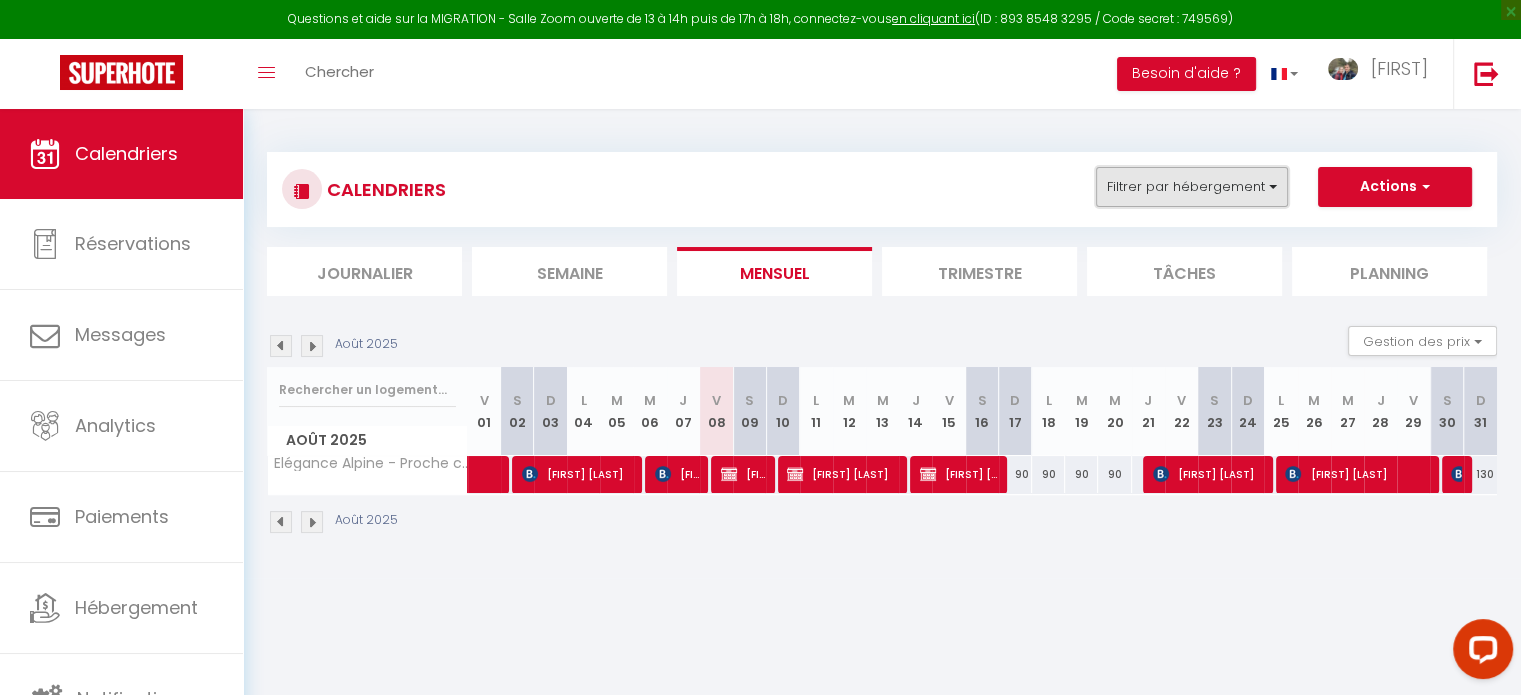 click on "Filtrer par hébergement" at bounding box center (1192, 187) 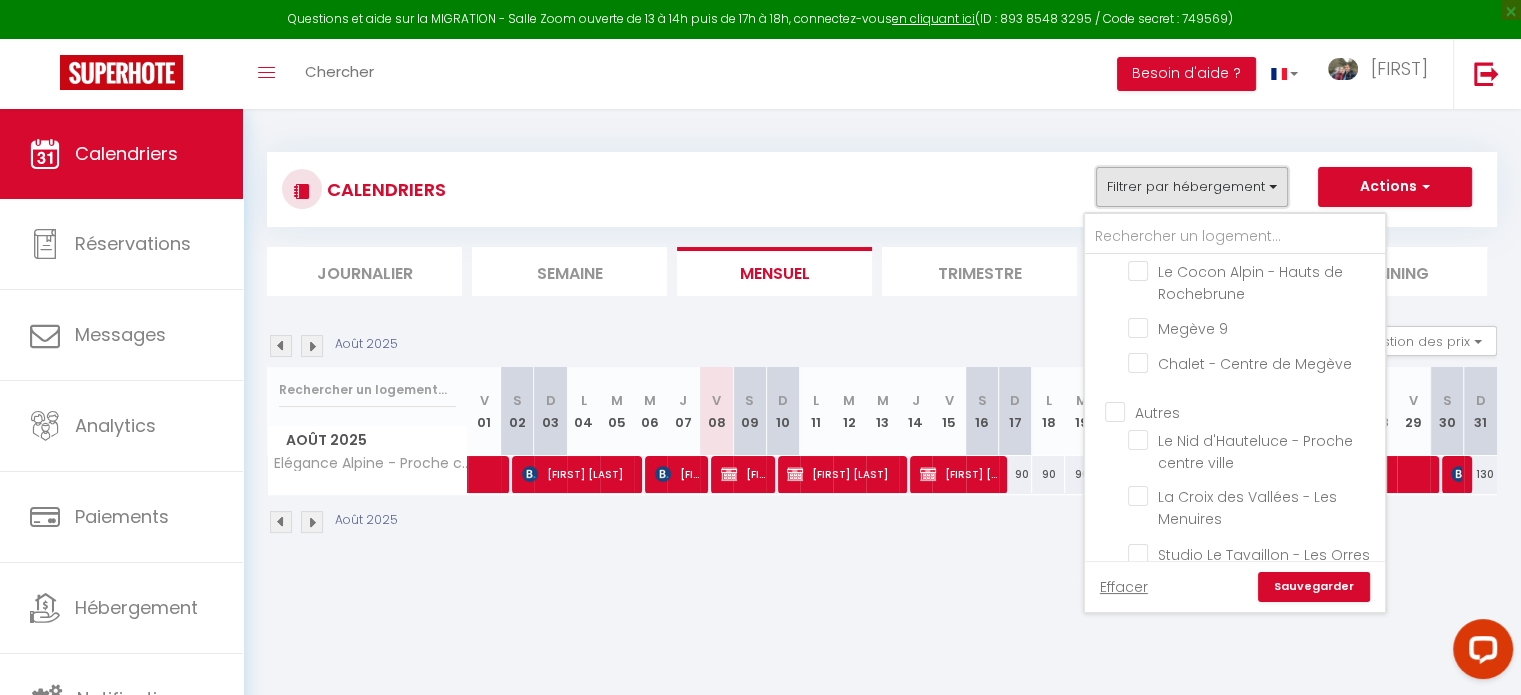 scroll, scrollTop: 2008, scrollLeft: 0, axis: vertical 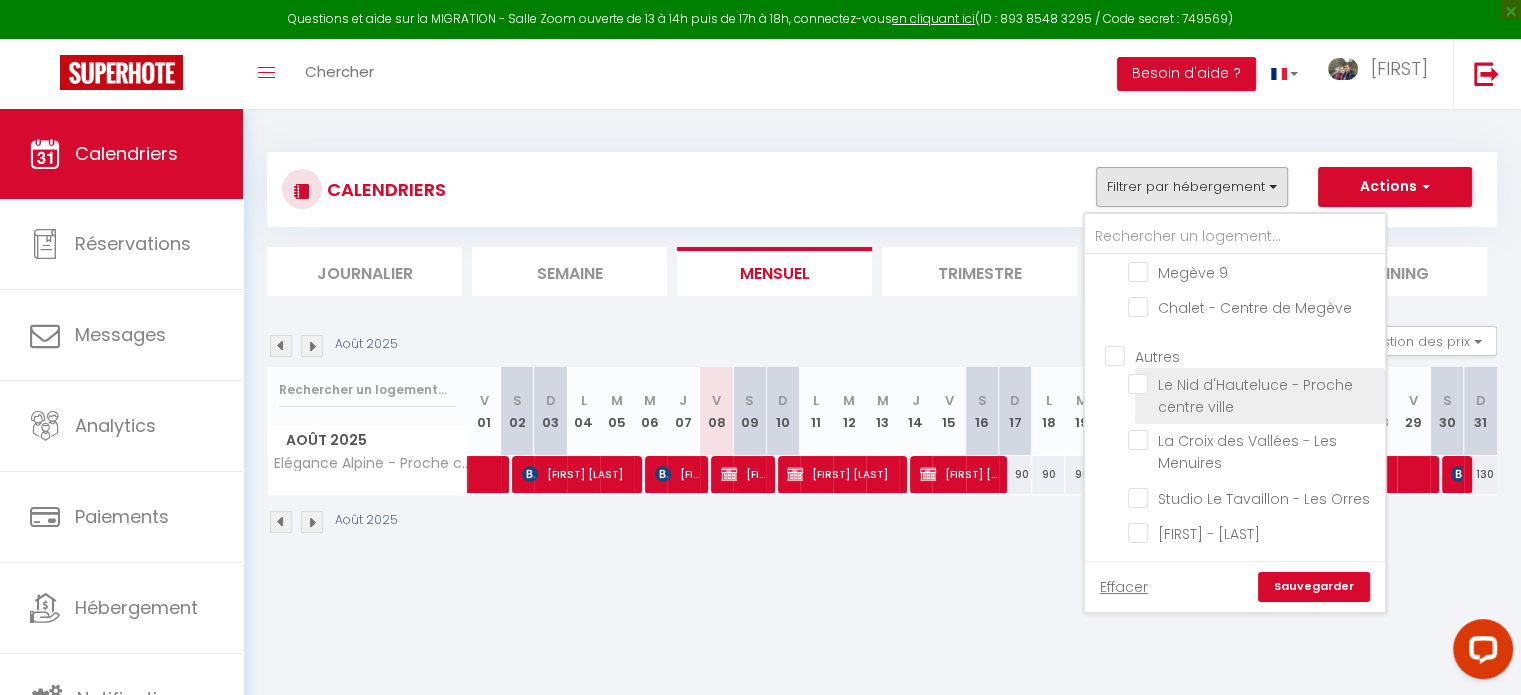 click on "Le Nid d'Hauteluce - Proche centre ville" at bounding box center (1253, 384) 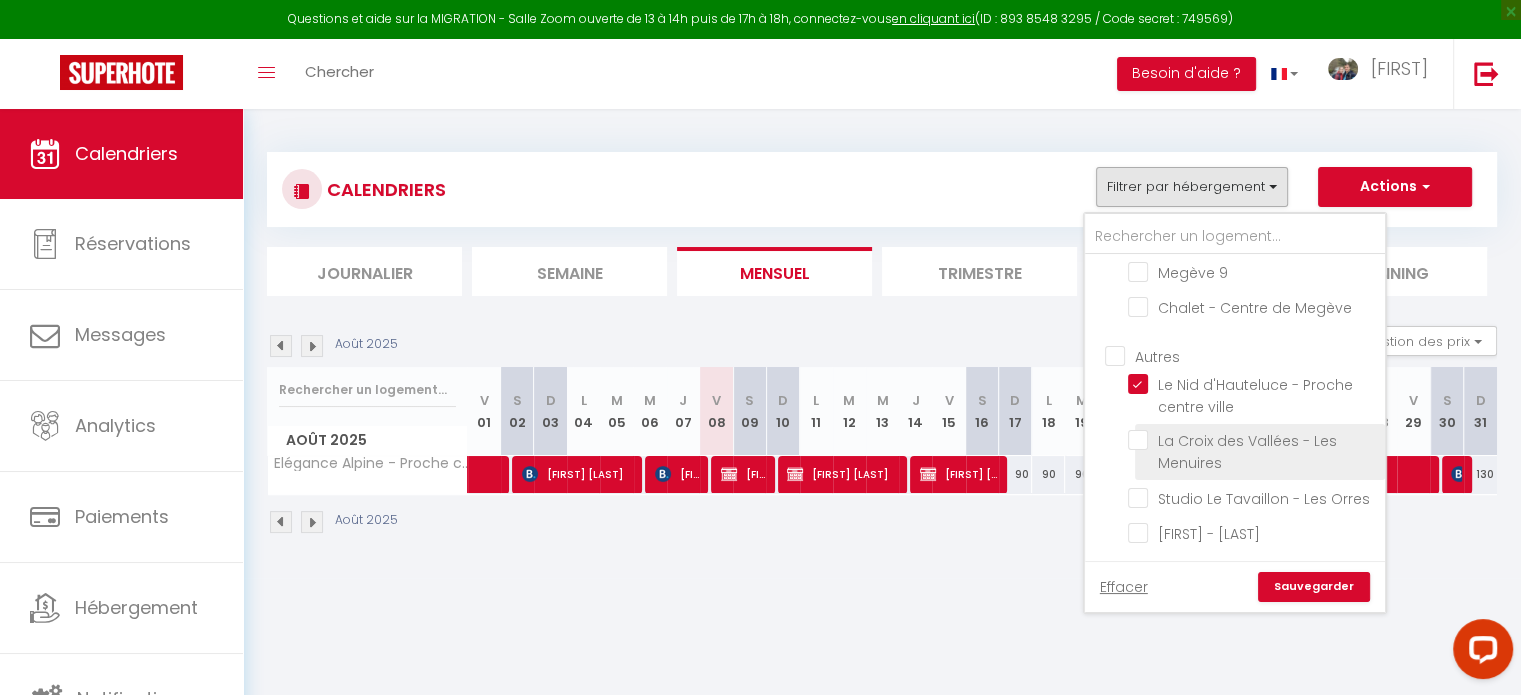 checkbox on "false" 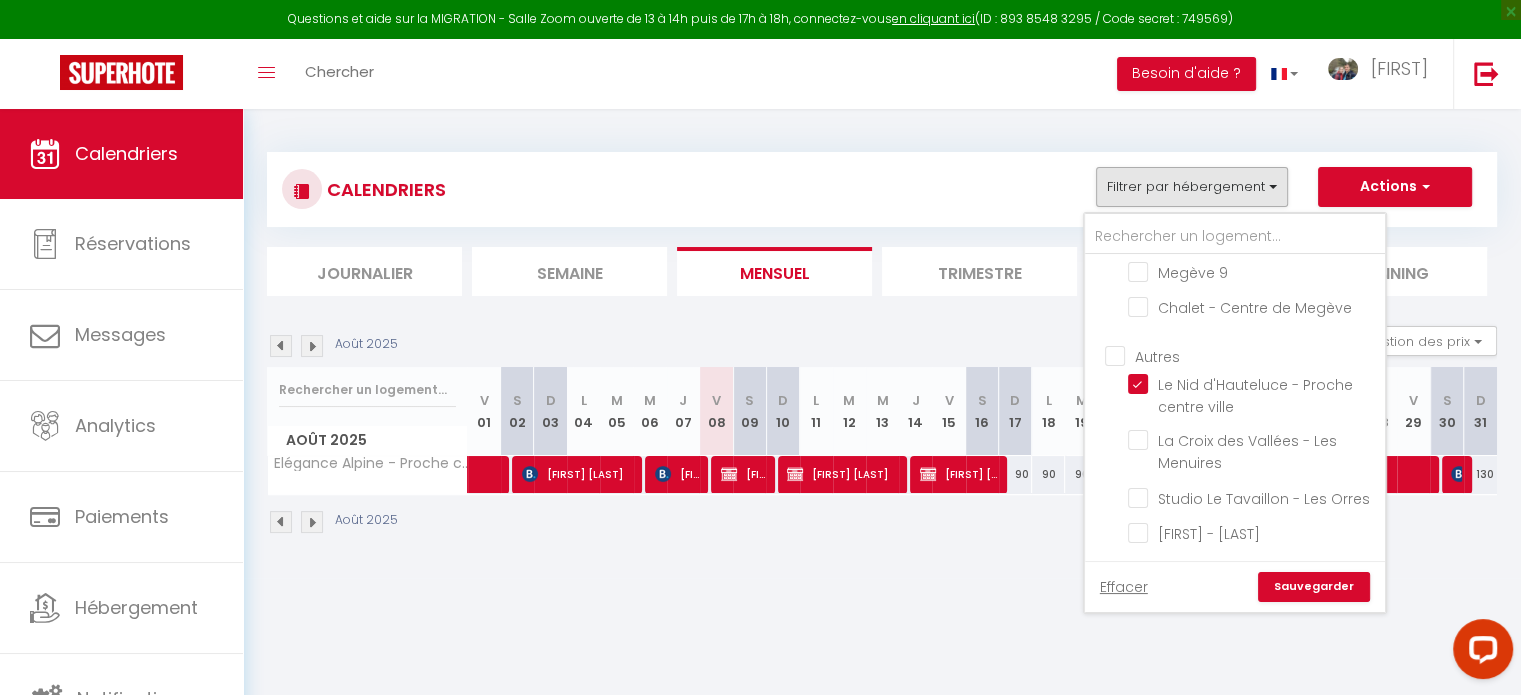 click on "Sauvegarder" at bounding box center (1314, 587) 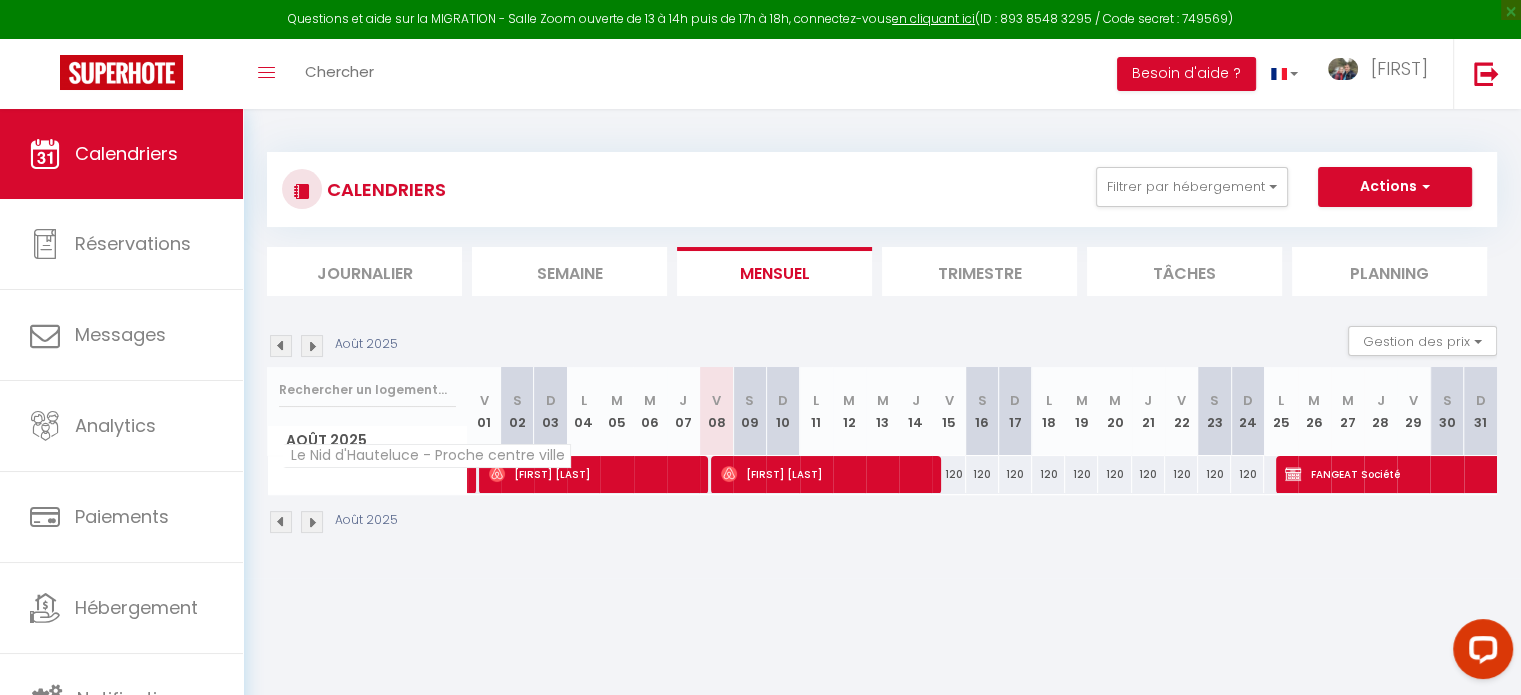 click on "Le Nid d'Hauteluce - Proche centre ville" at bounding box center [427, 456] 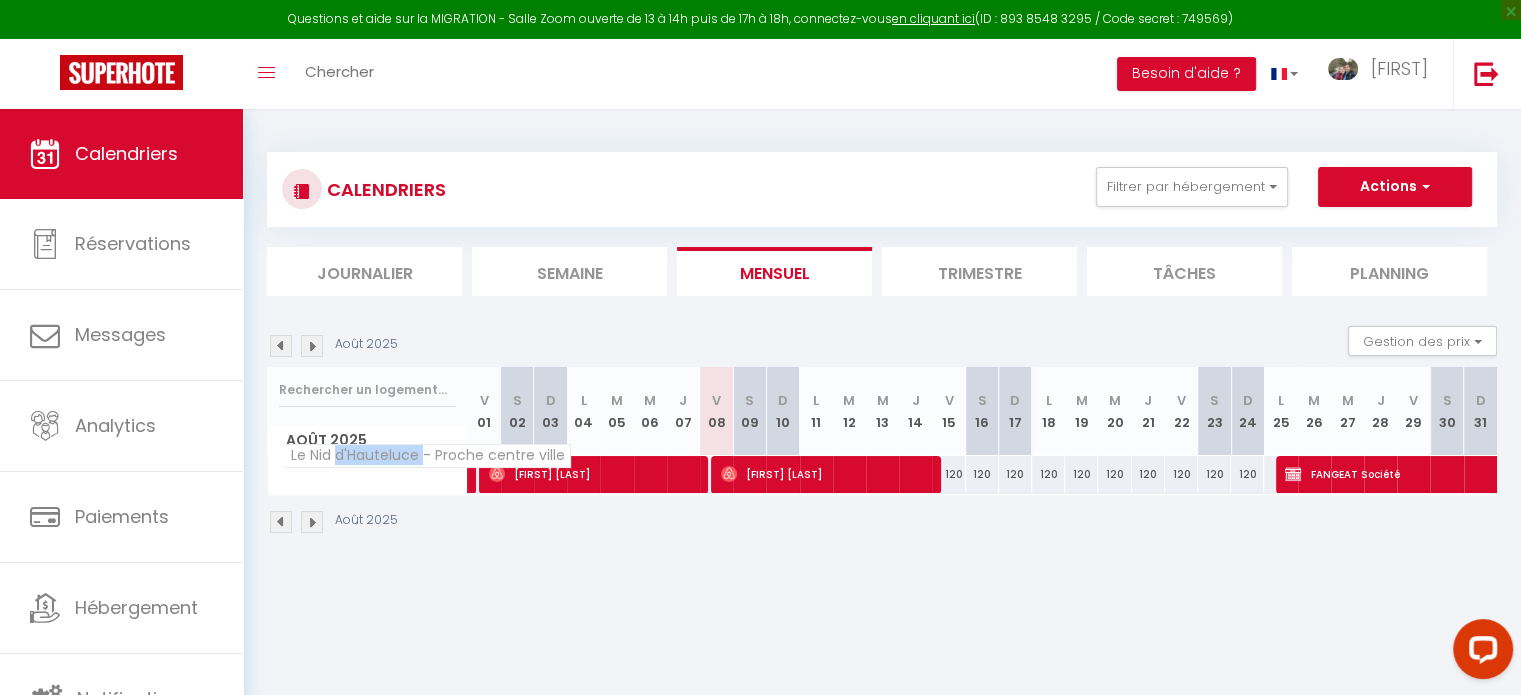 click on "Le Nid d'Hauteluce - Proche centre ville" at bounding box center (427, 456) 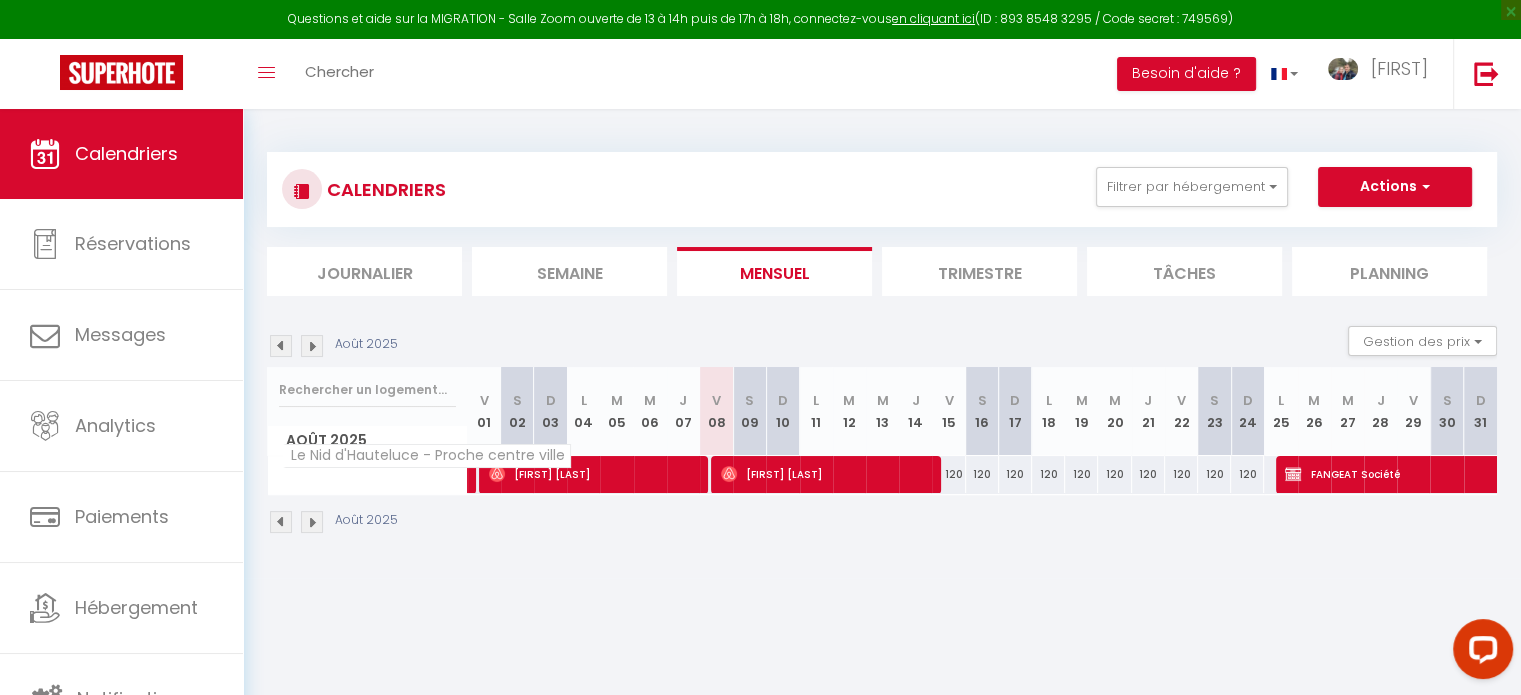 click on "Le Nid d'Hauteluce - Proche centre ville" at bounding box center [427, 456] 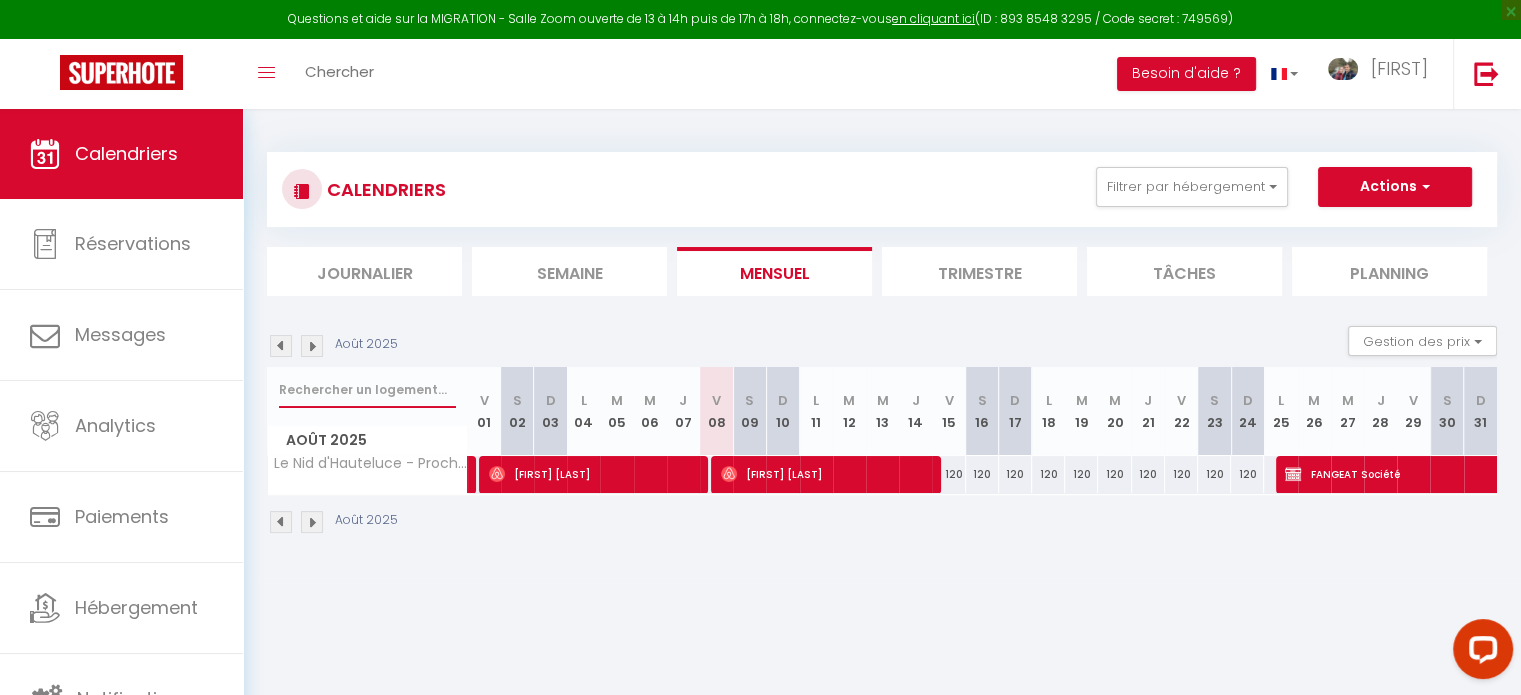 click at bounding box center (367, 390) 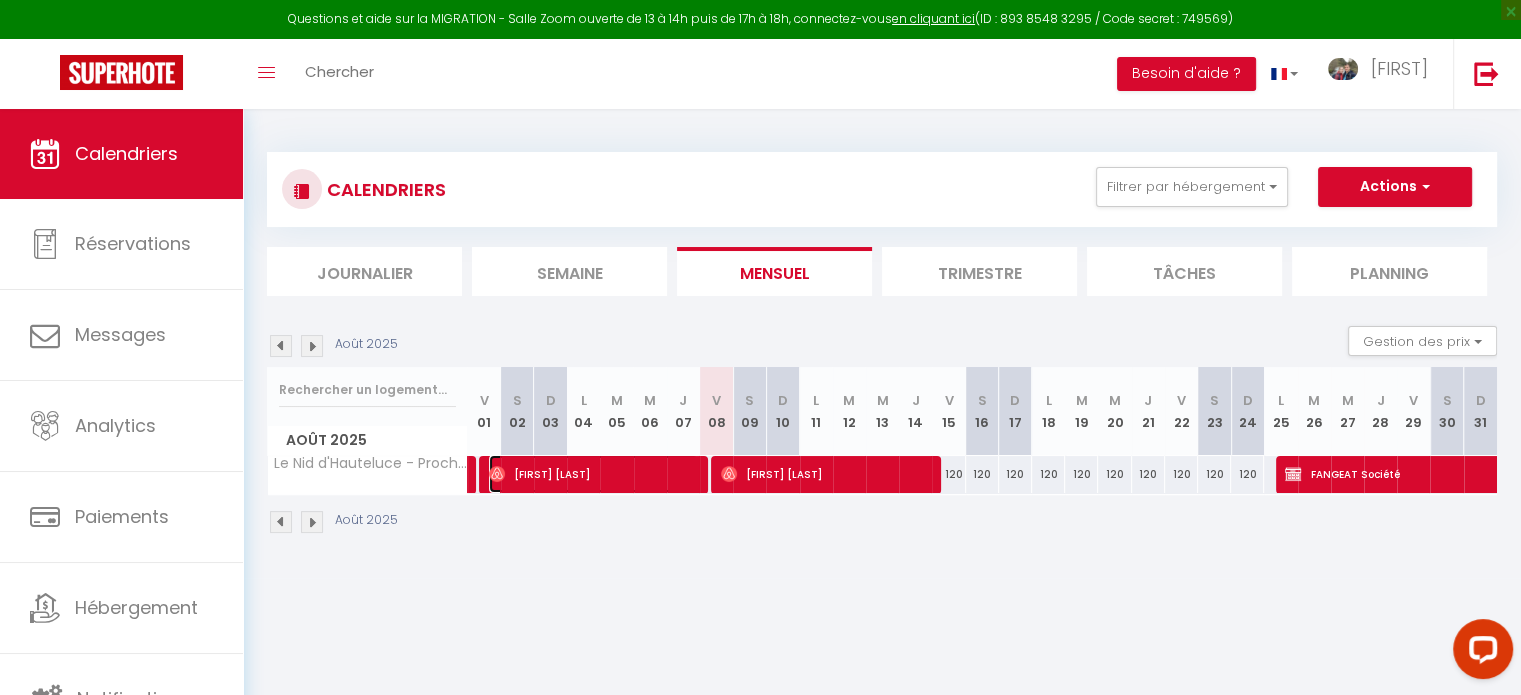 click on "Ricardo Van" at bounding box center [593, 474] 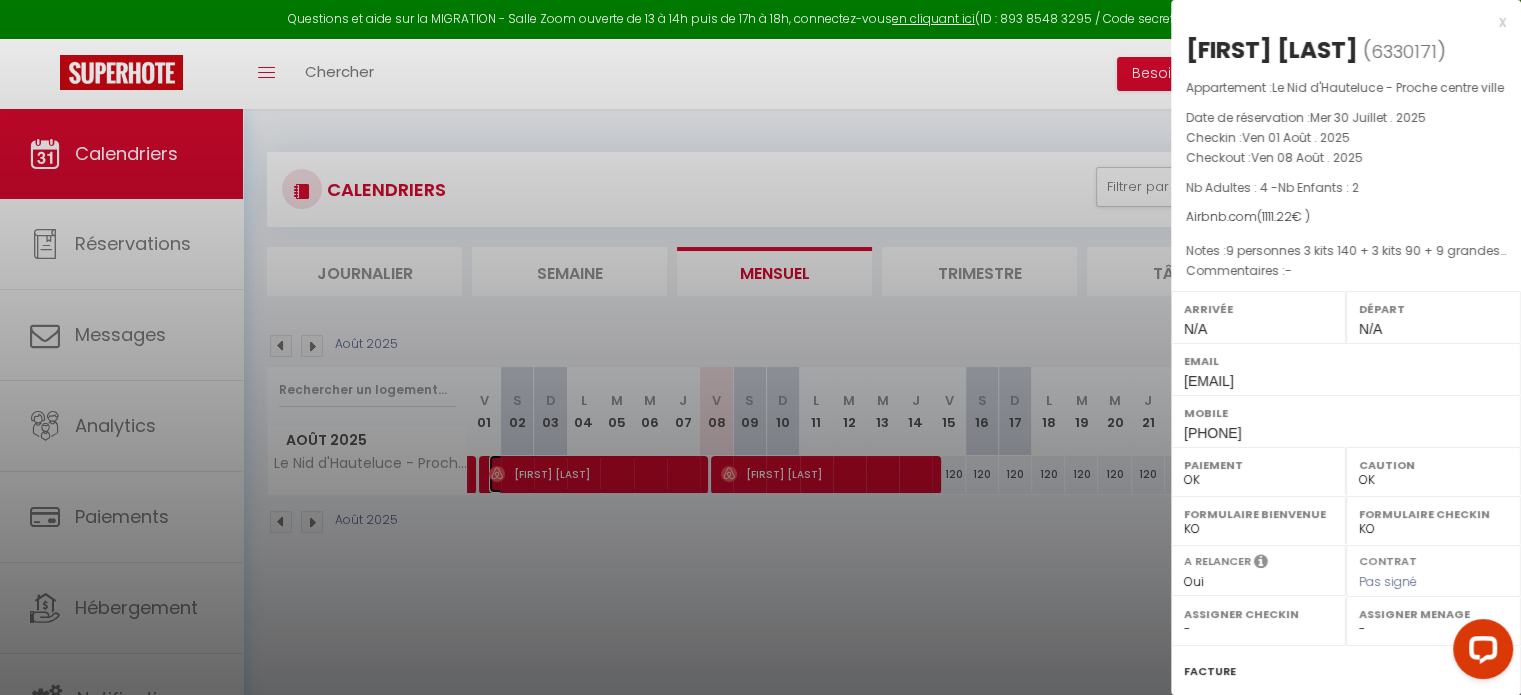 select on "48662" 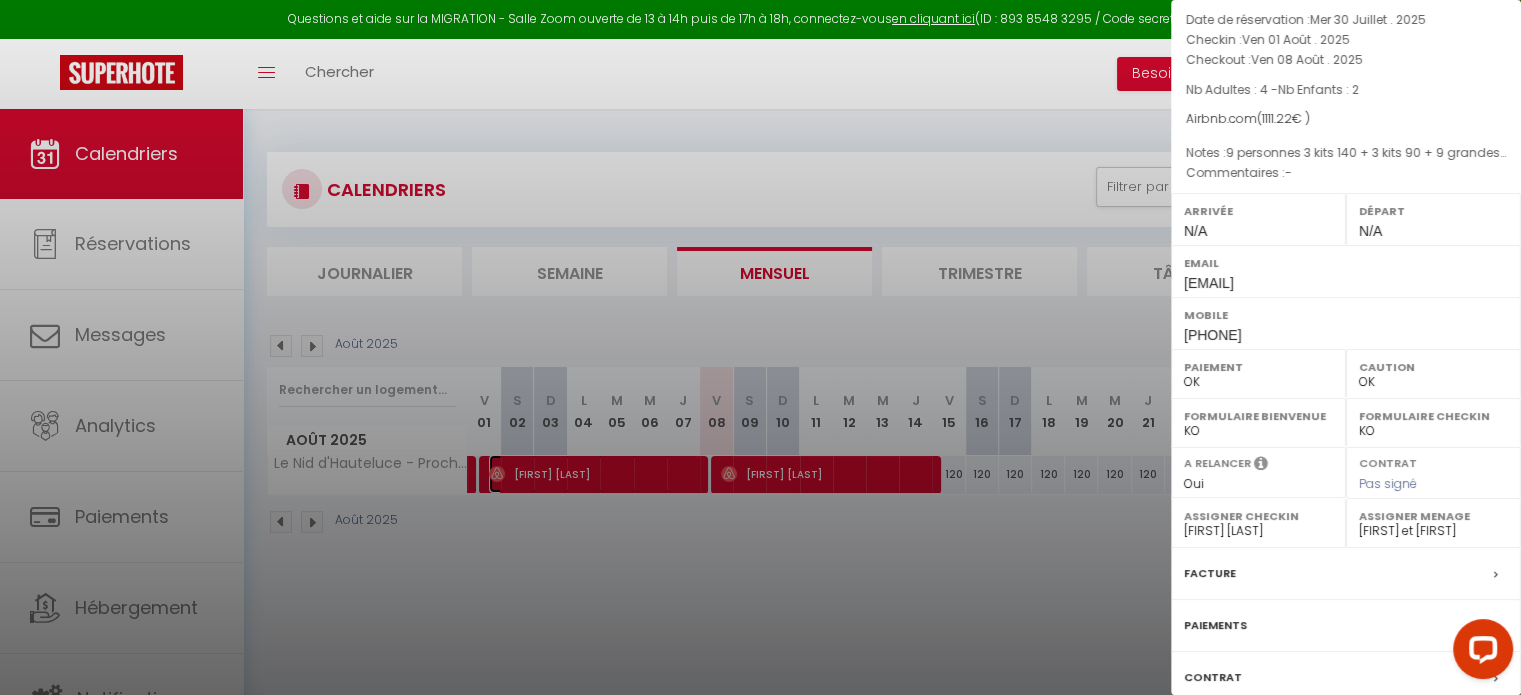scroll, scrollTop: 253, scrollLeft: 0, axis: vertical 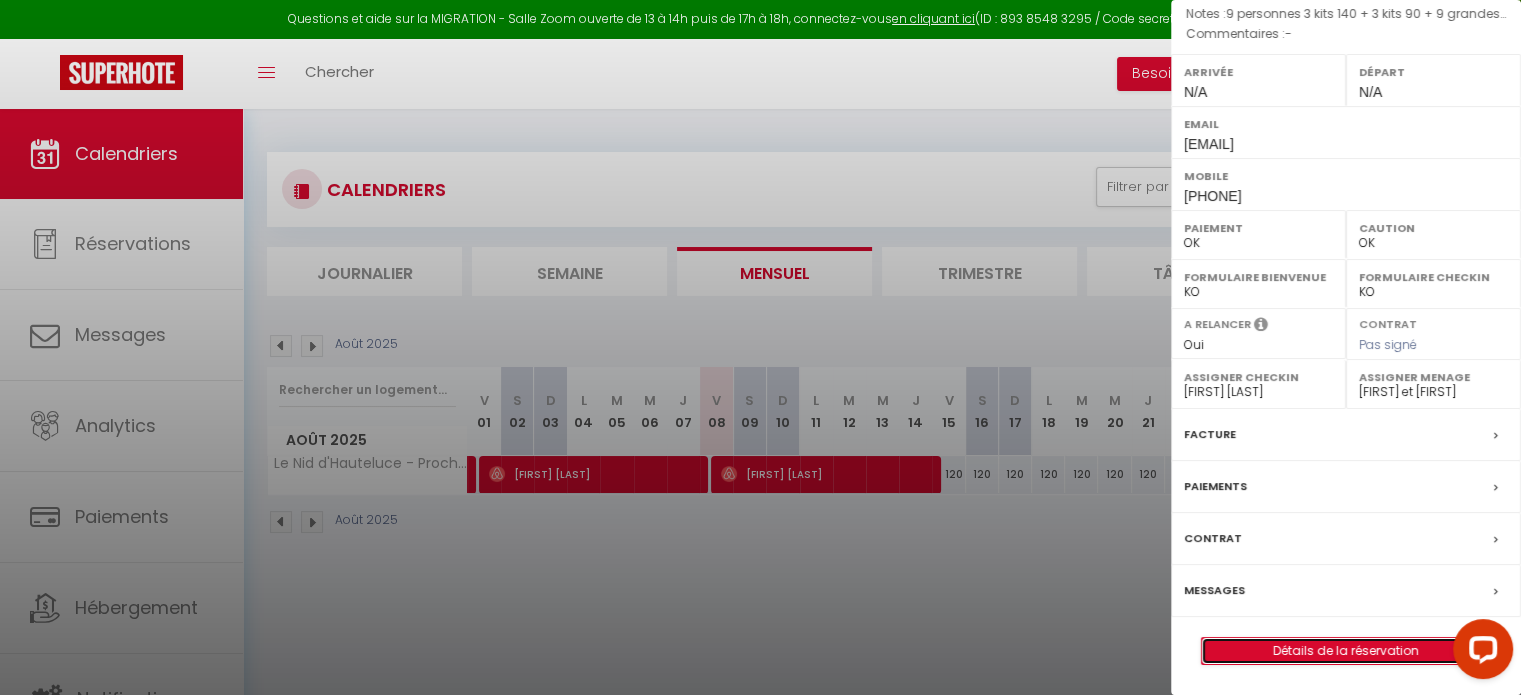 click on "Détails de la réservation" at bounding box center [1346, 651] 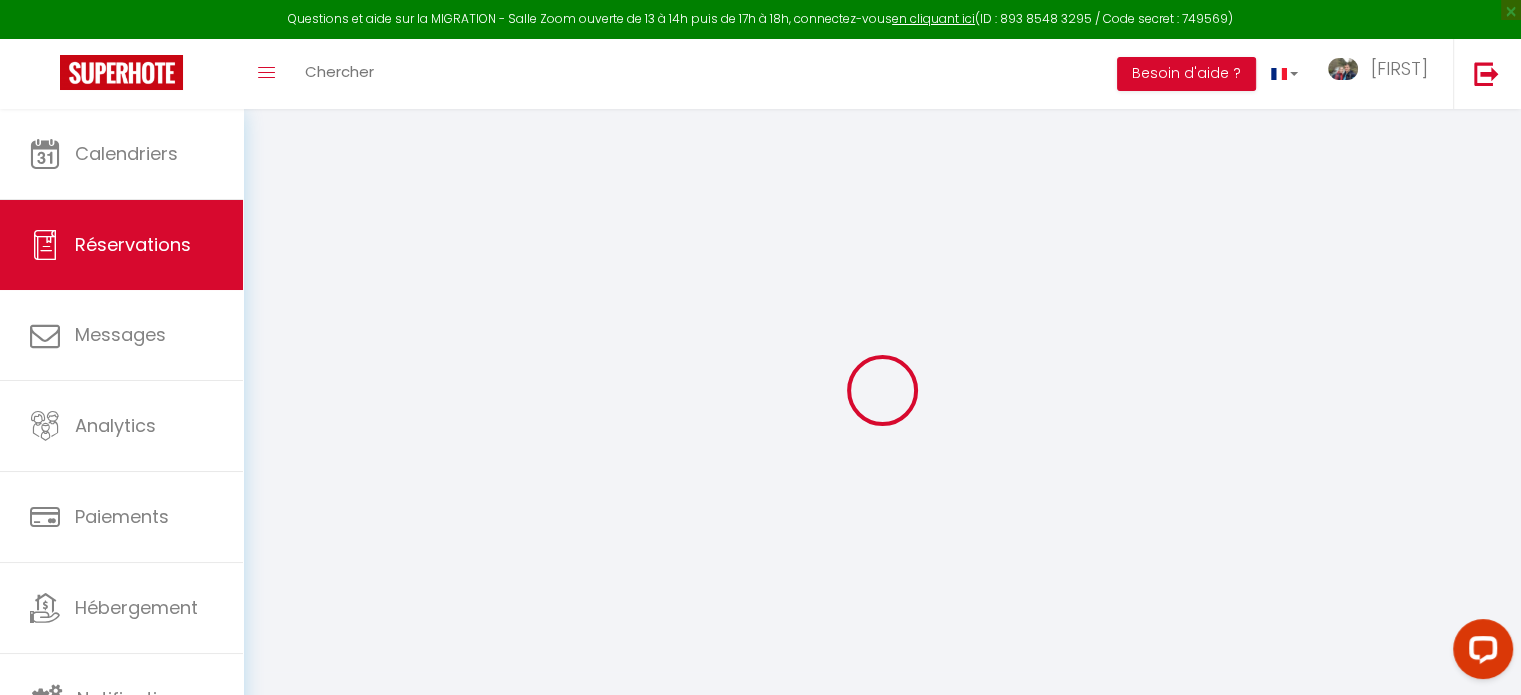 select 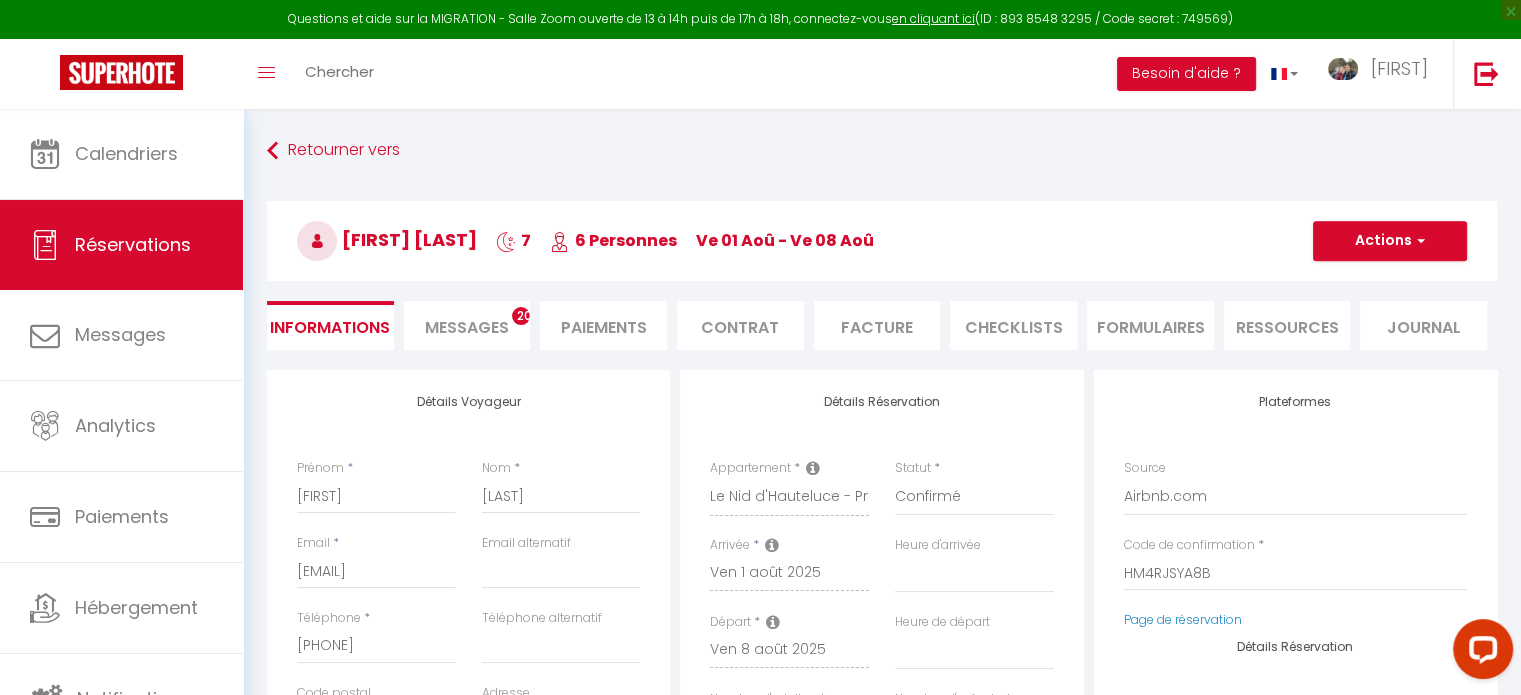 select 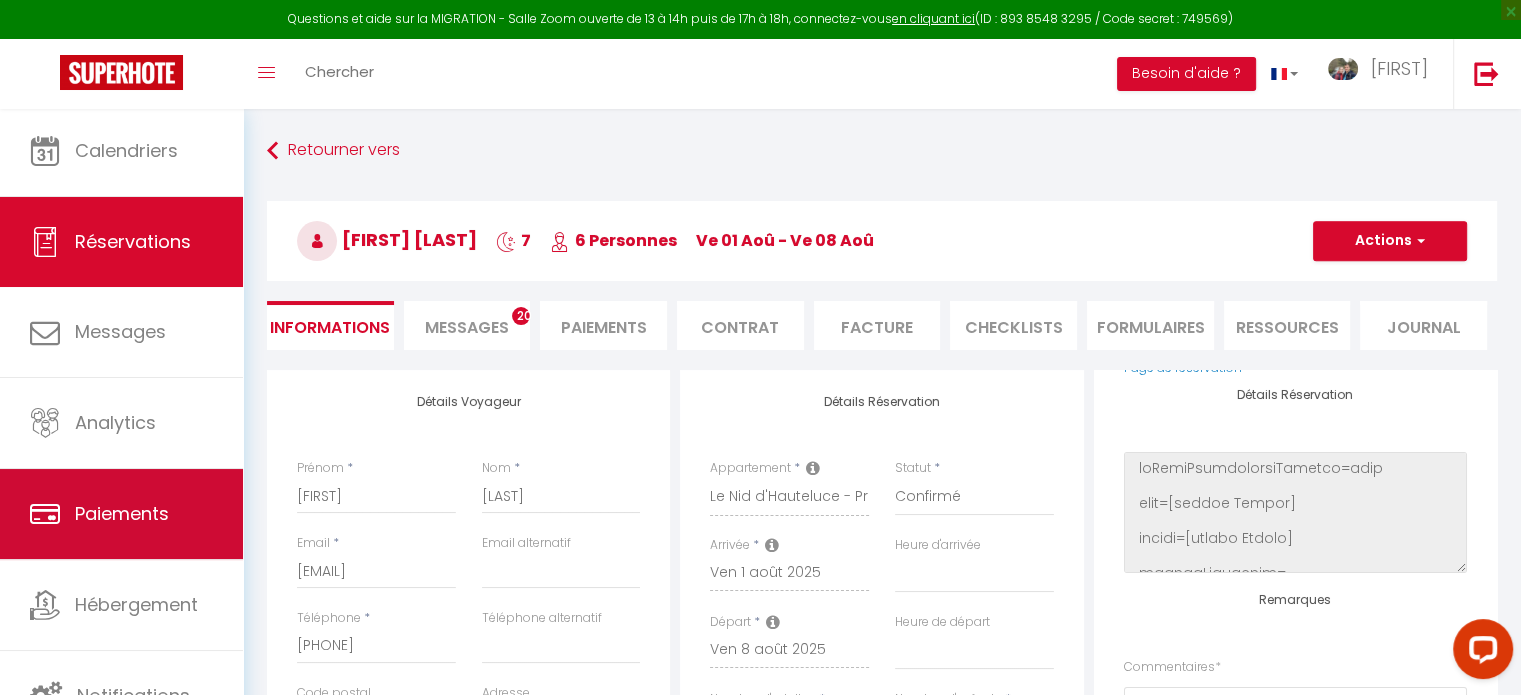 scroll, scrollTop: 5, scrollLeft: 0, axis: vertical 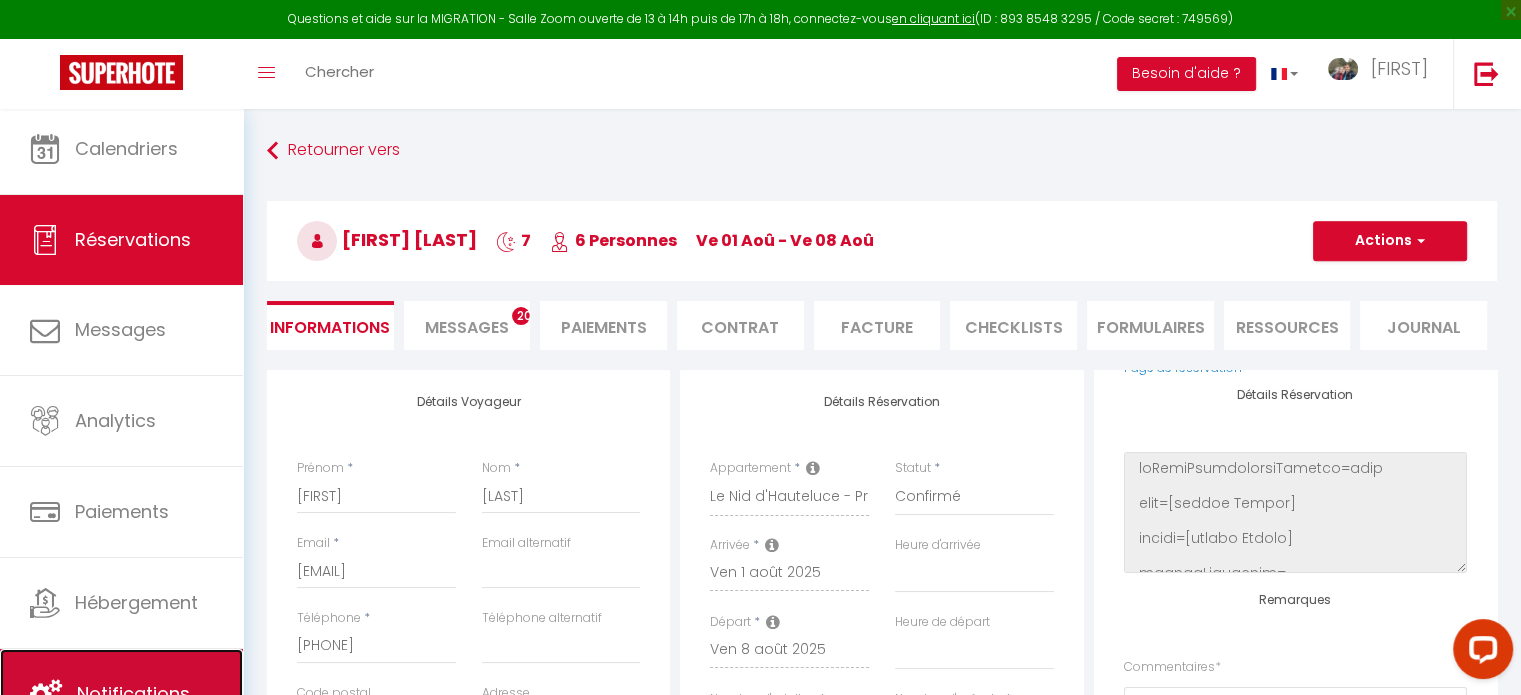 click on "Notifications" at bounding box center [121, 694] 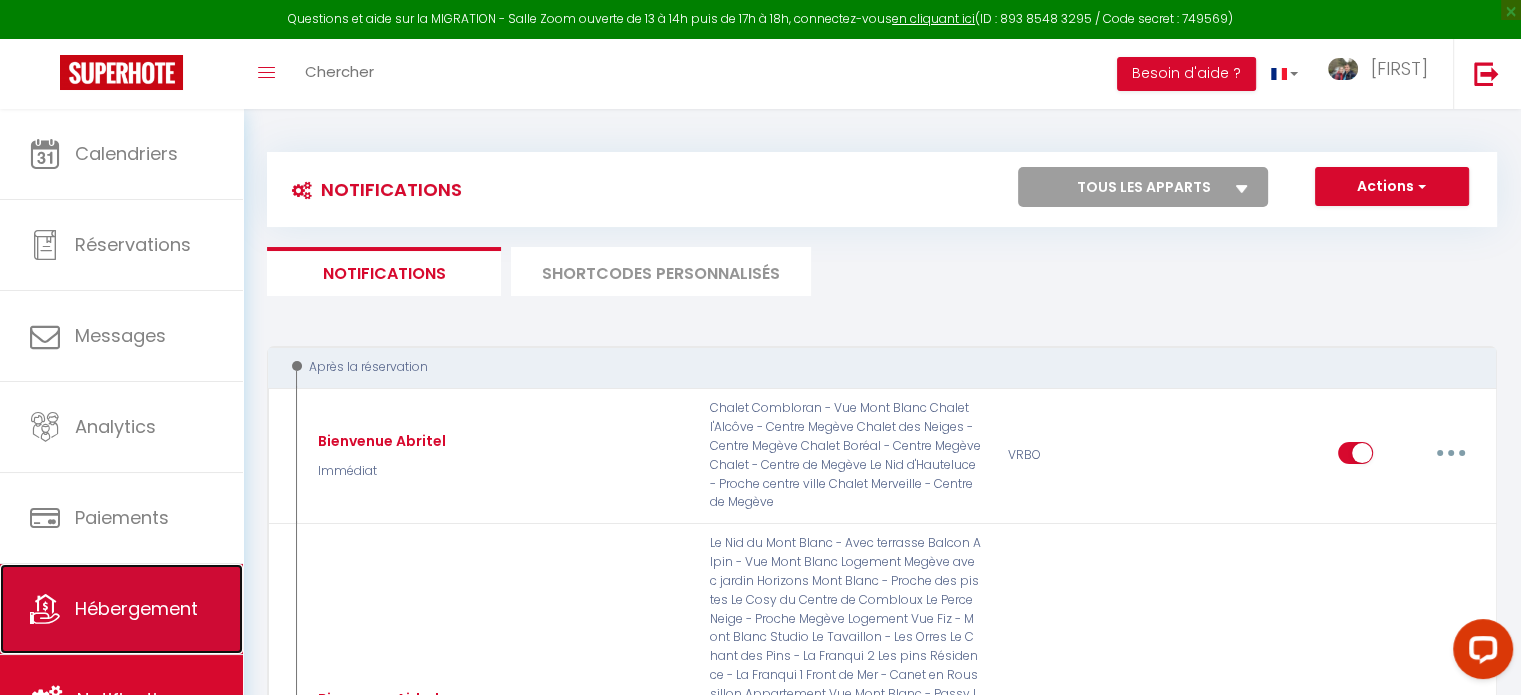click on "Hébergement" at bounding box center [136, 608] 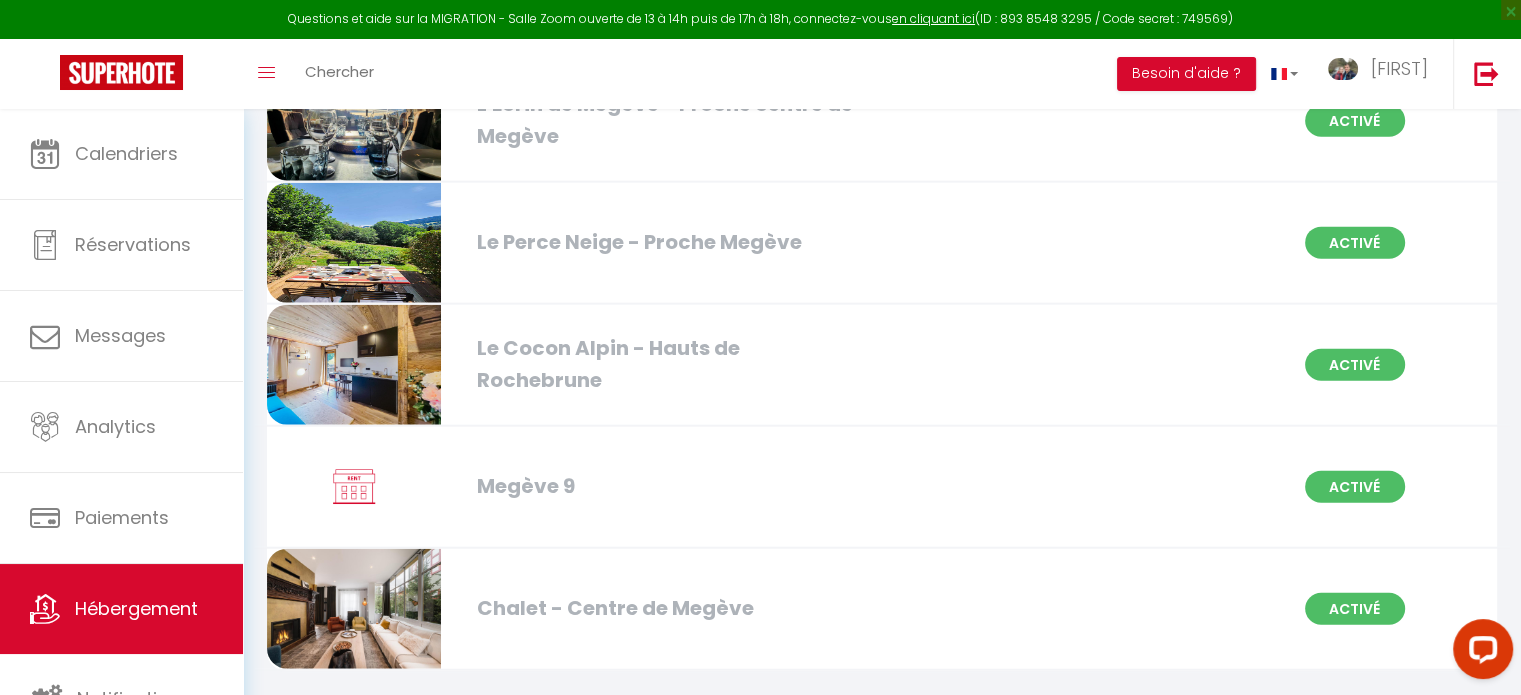scroll, scrollTop: 4722, scrollLeft: 0, axis: vertical 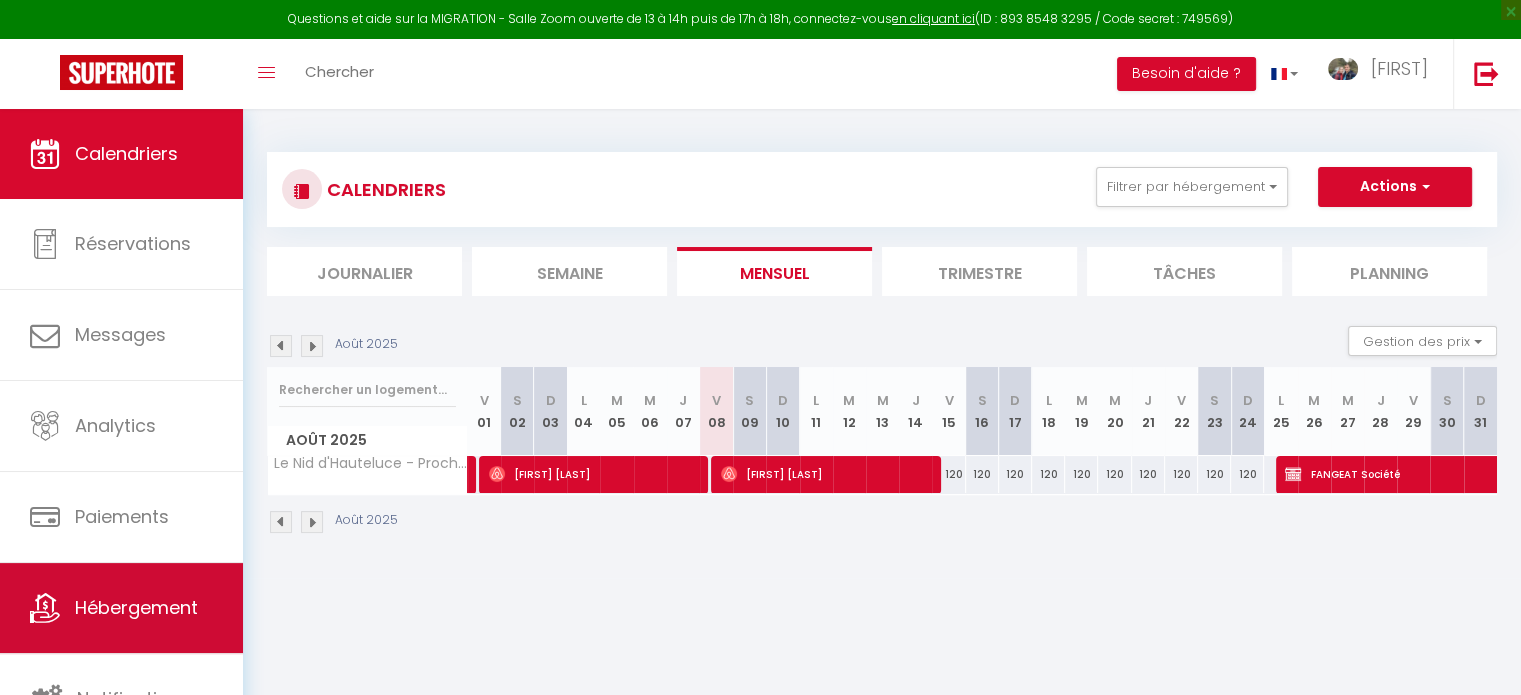 click on "Hébergement" at bounding box center [121, 608] 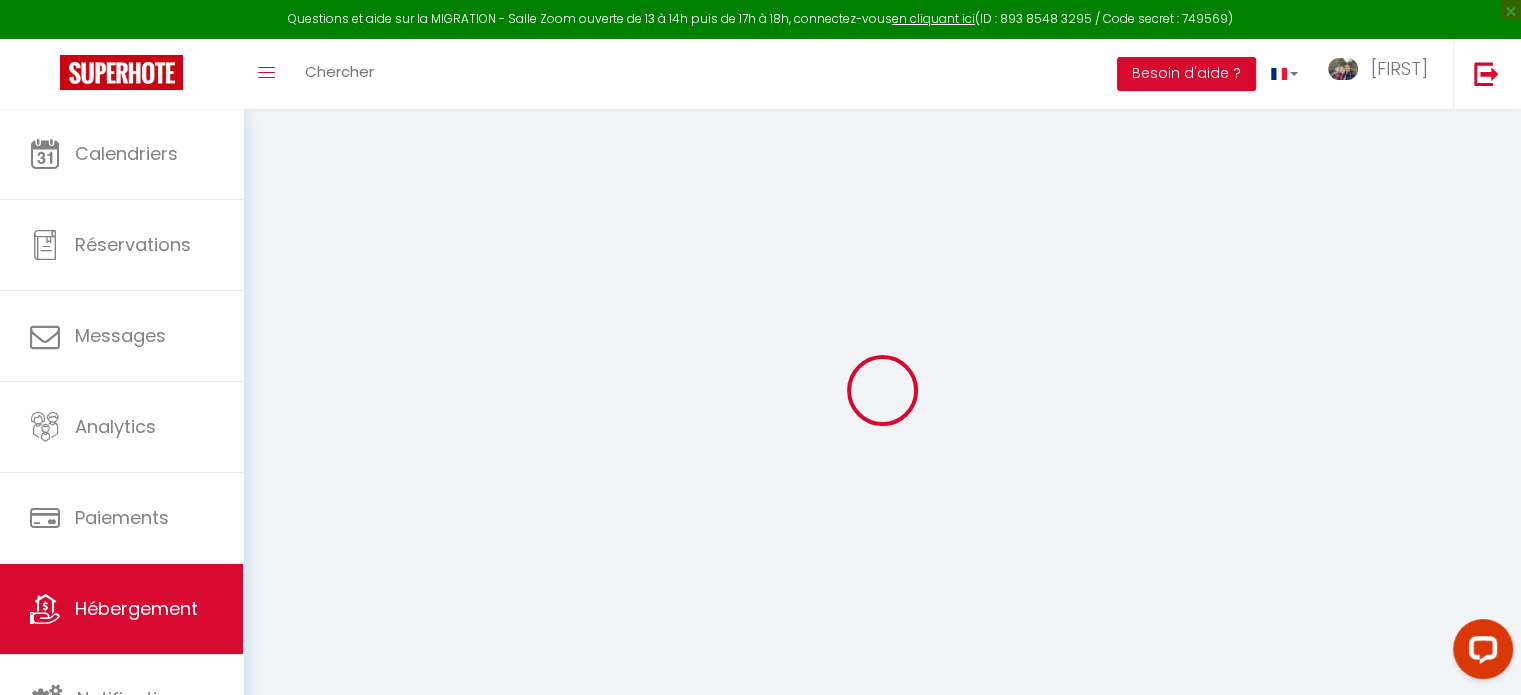 scroll, scrollTop: 0, scrollLeft: 0, axis: both 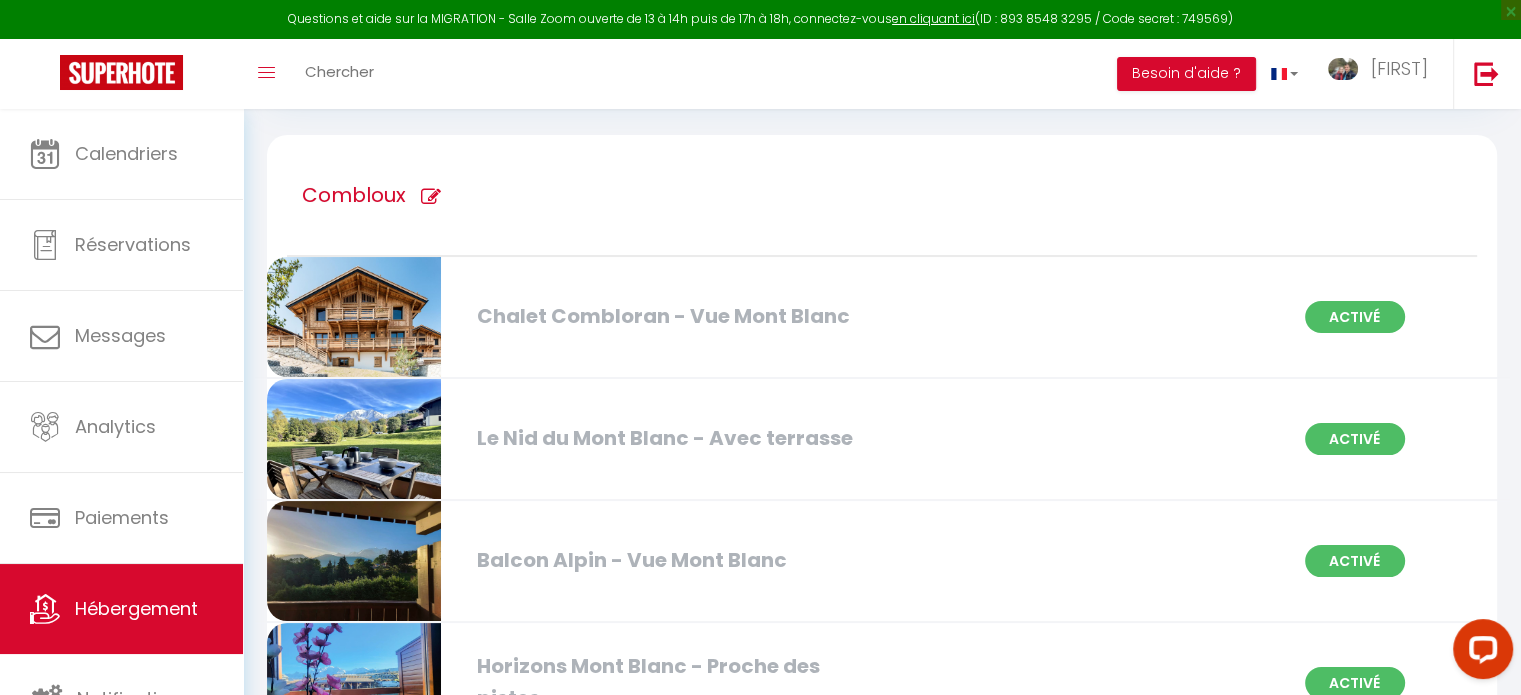 click at bounding box center (431, 197) 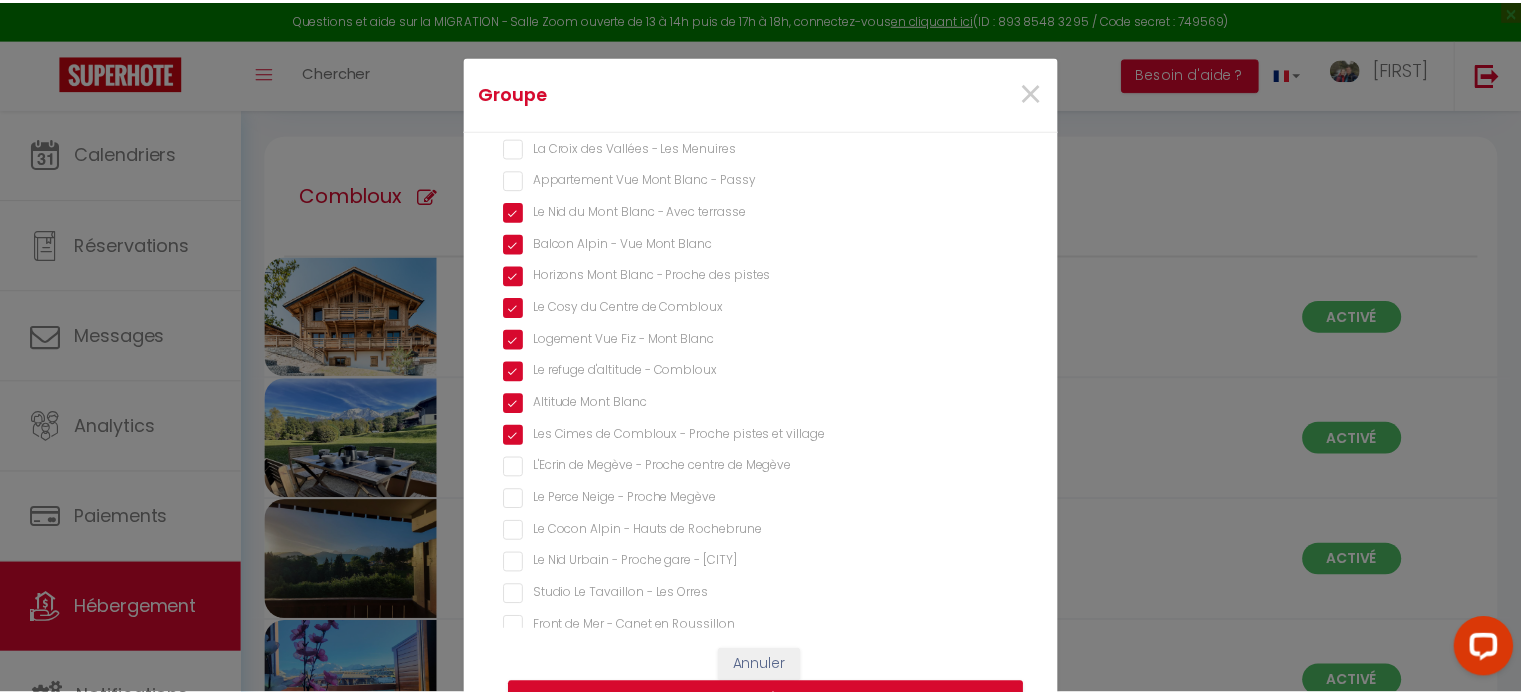 scroll, scrollTop: 800, scrollLeft: 0, axis: vertical 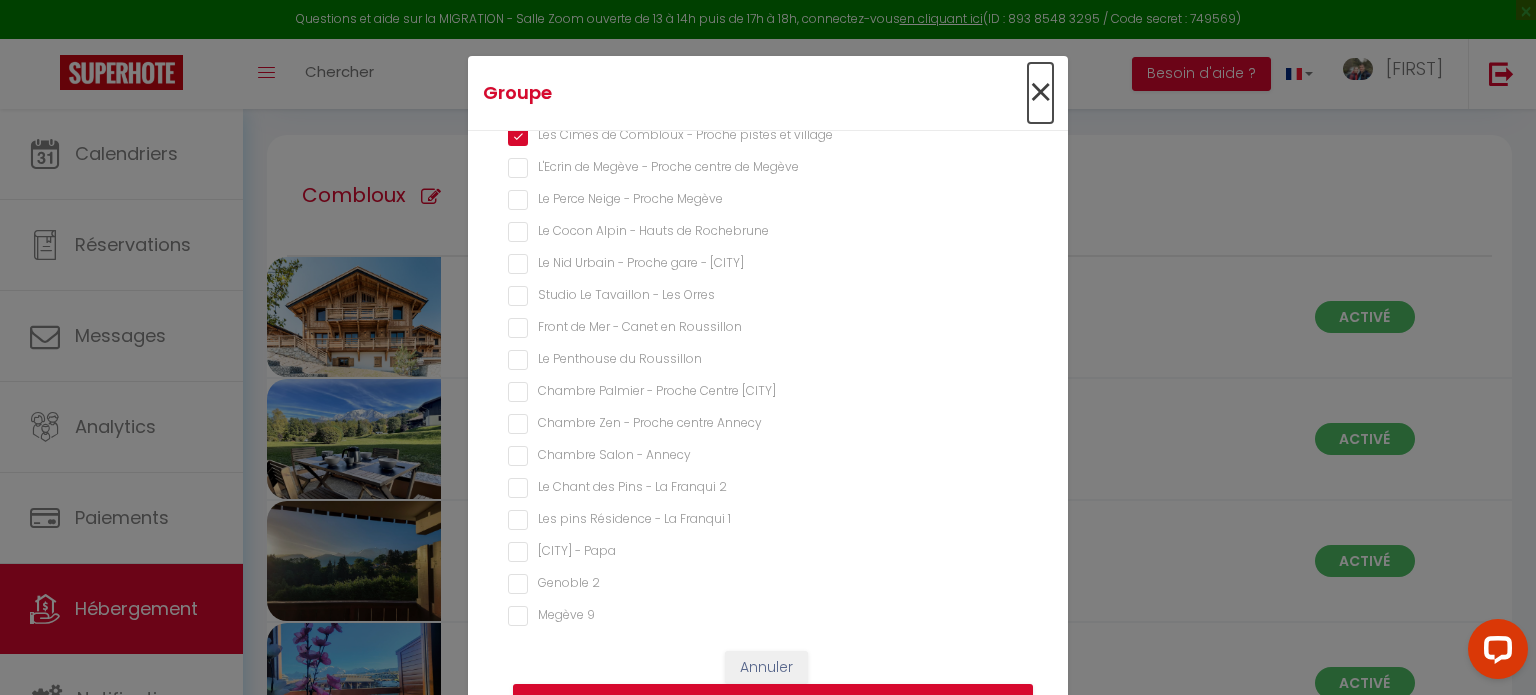 click on "×" at bounding box center [1040, 93] 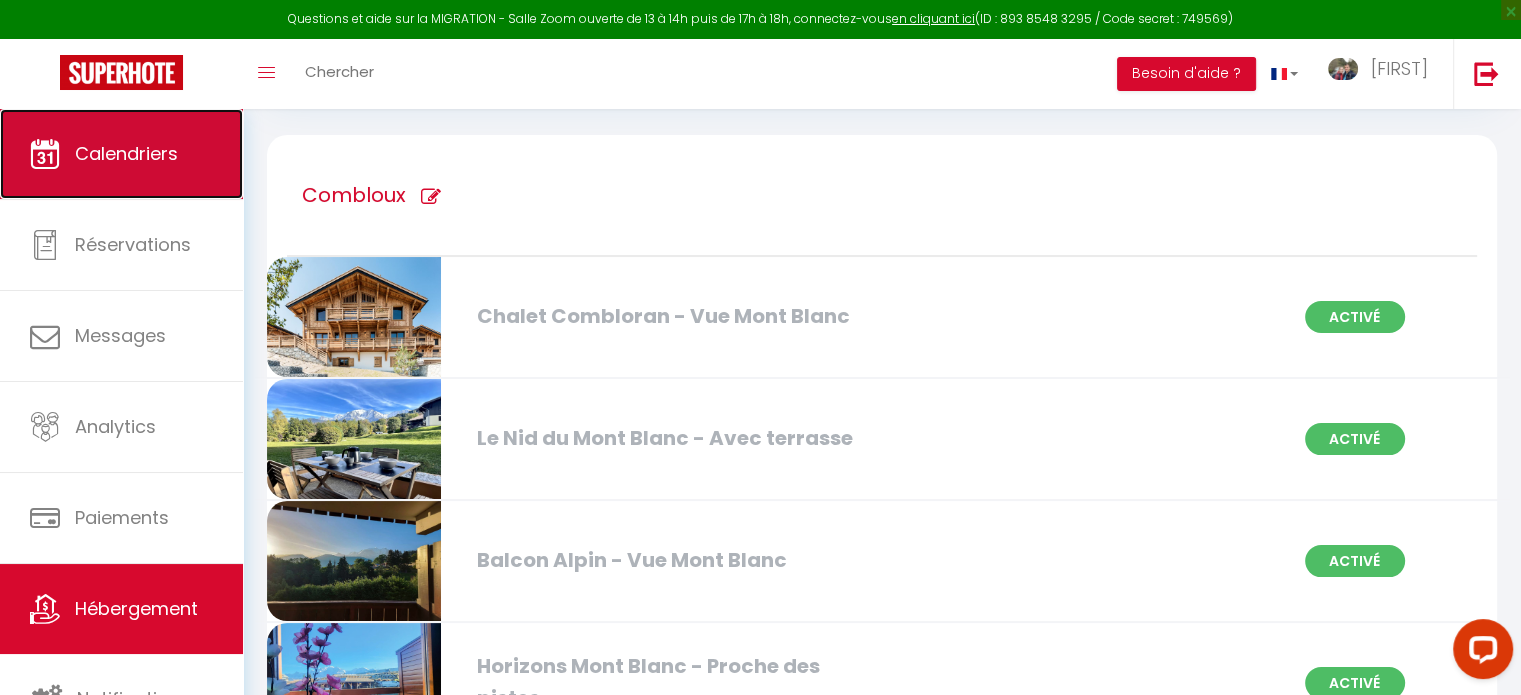 click on "Calendriers" at bounding box center [126, 153] 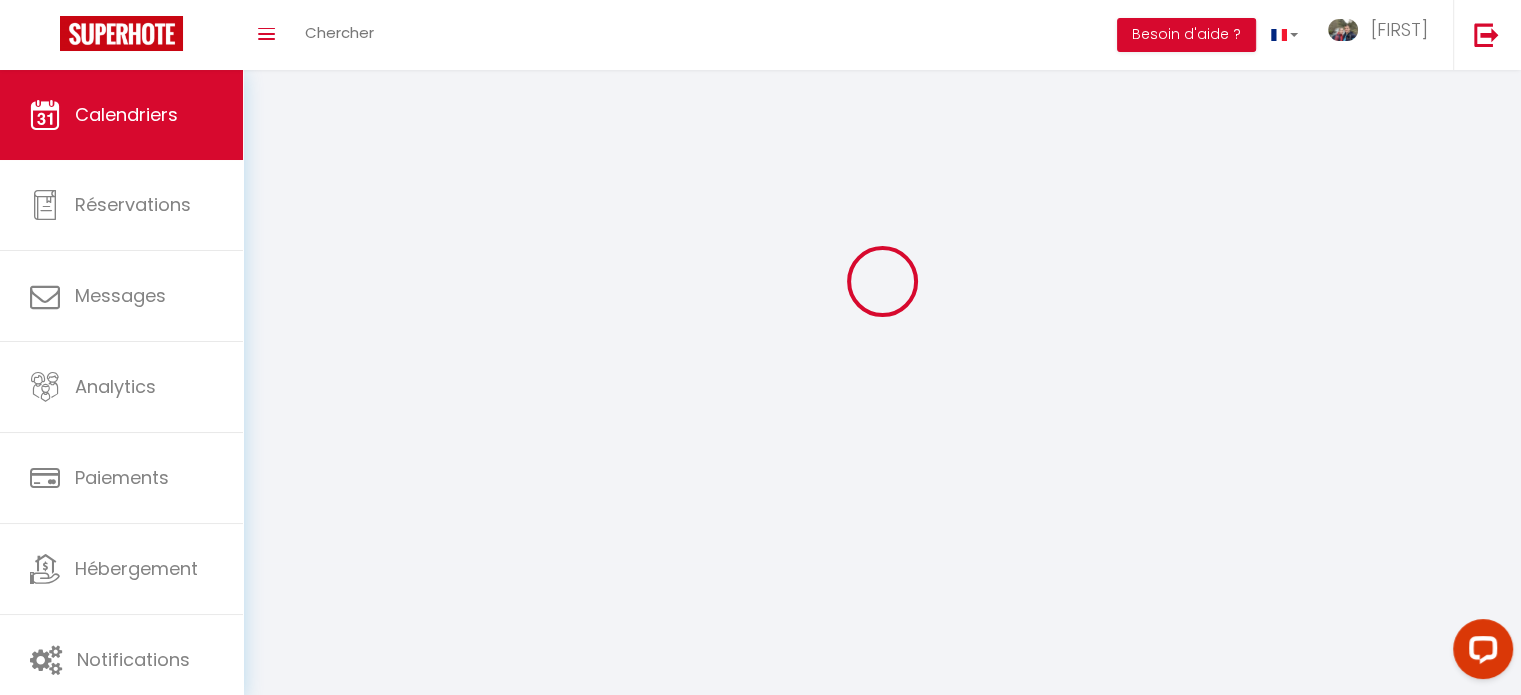 scroll, scrollTop: 0, scrollLeft: 0, axis: both 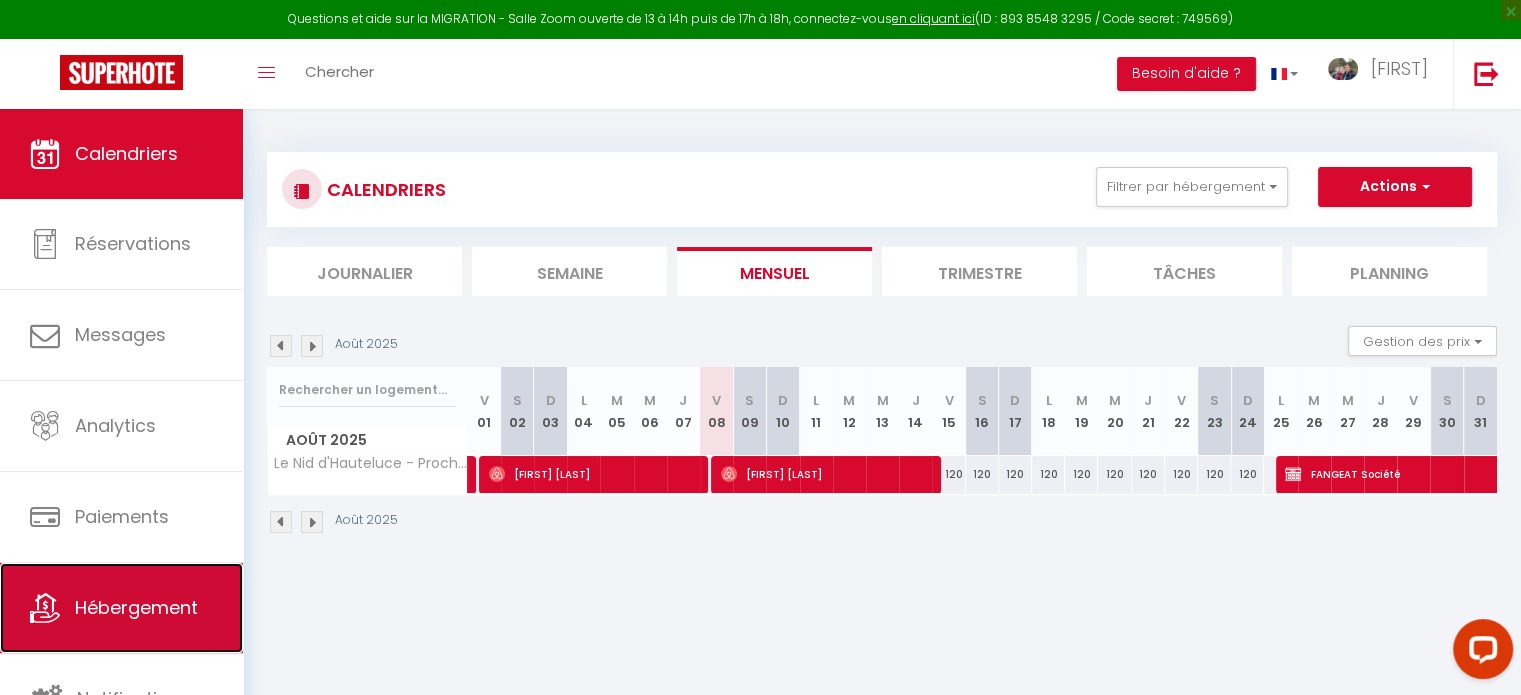 click on "Hébergement" at bounding box center [121, 608] 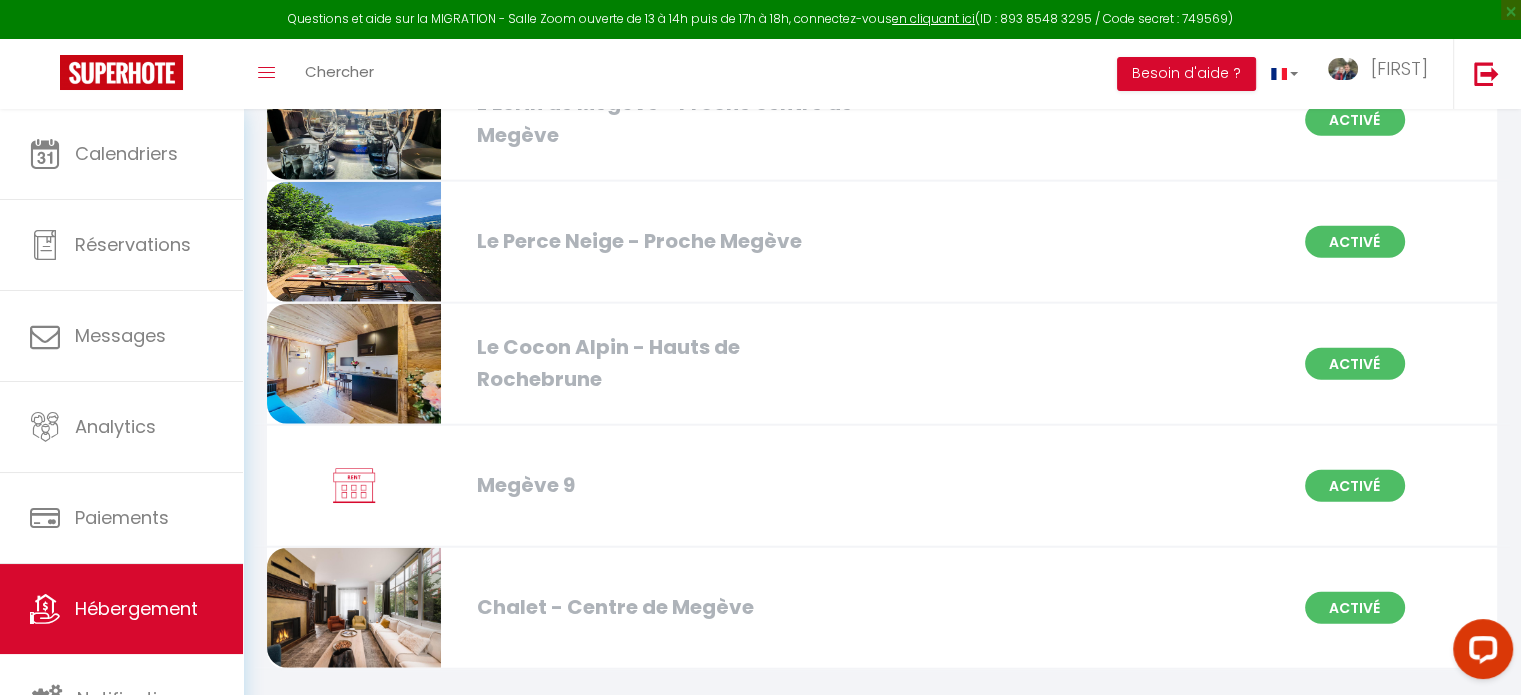 scroll, scrollTop: 4722, scrollLeft: 0, axis: vertical 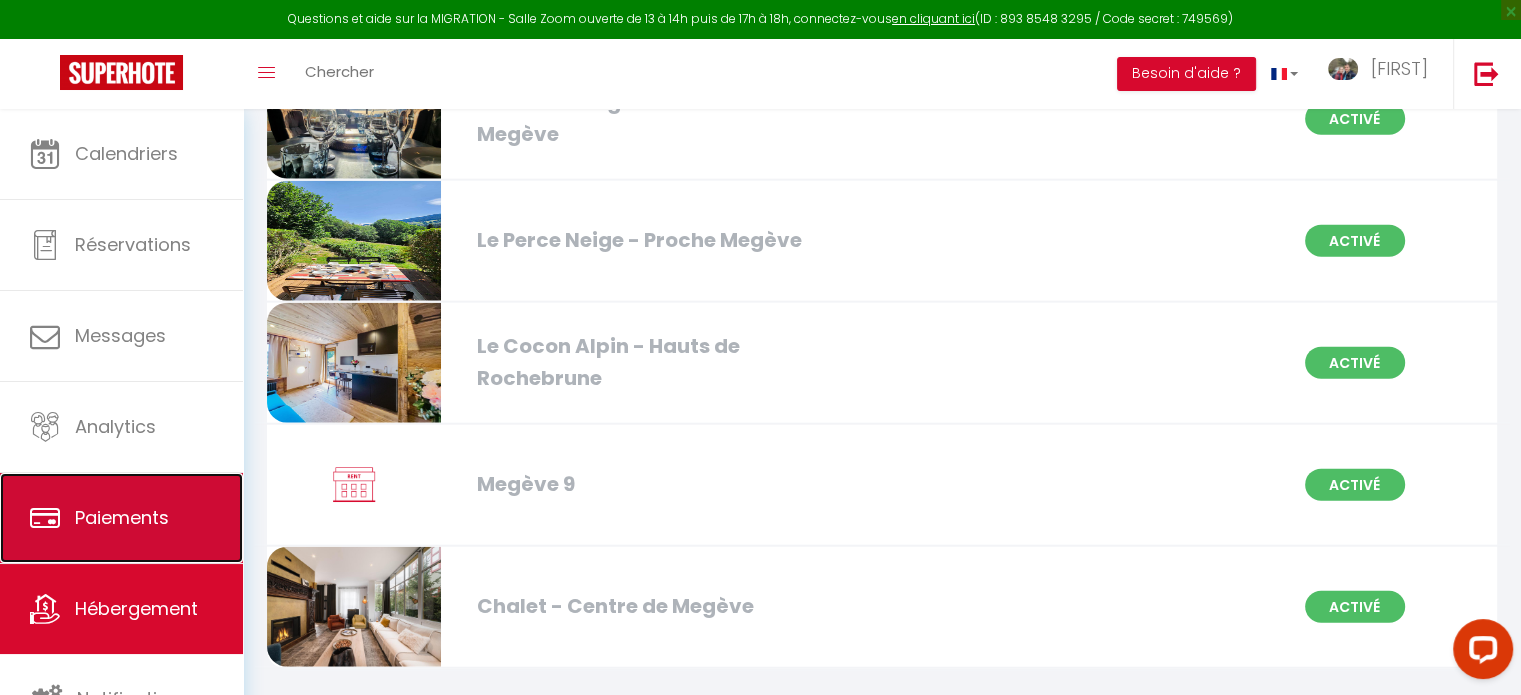 click on "Paiements" at bounding box center (122, 517) 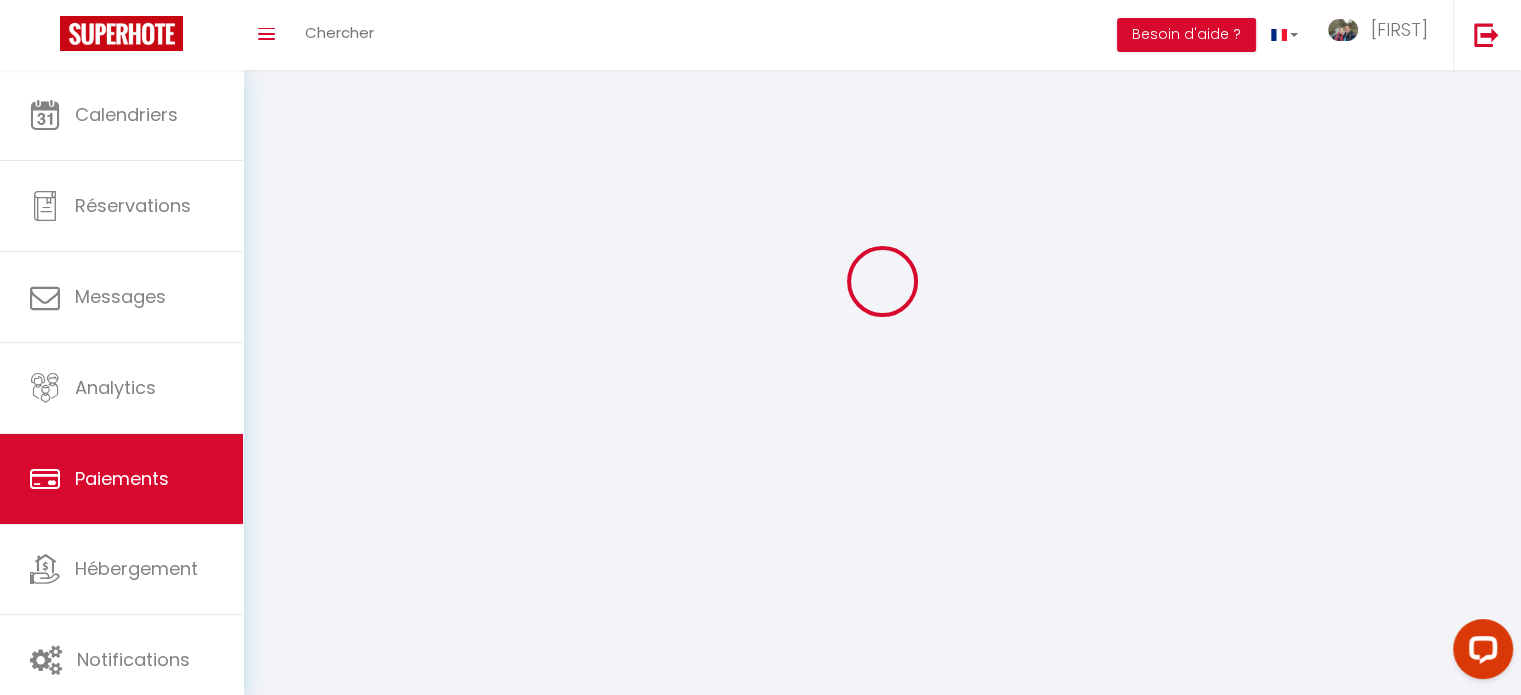 scroll, scrollTop: 0, scrollLeft: 0, axis: both 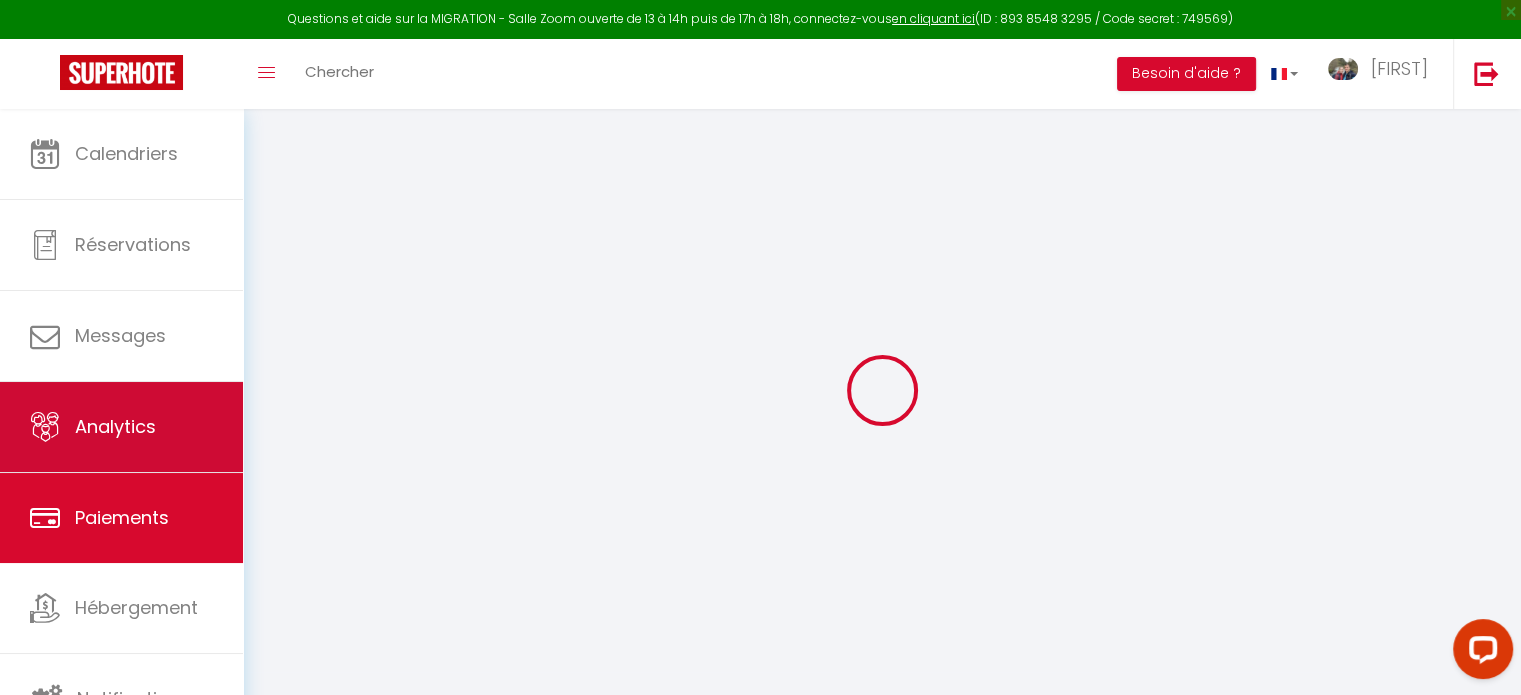 select on "2" 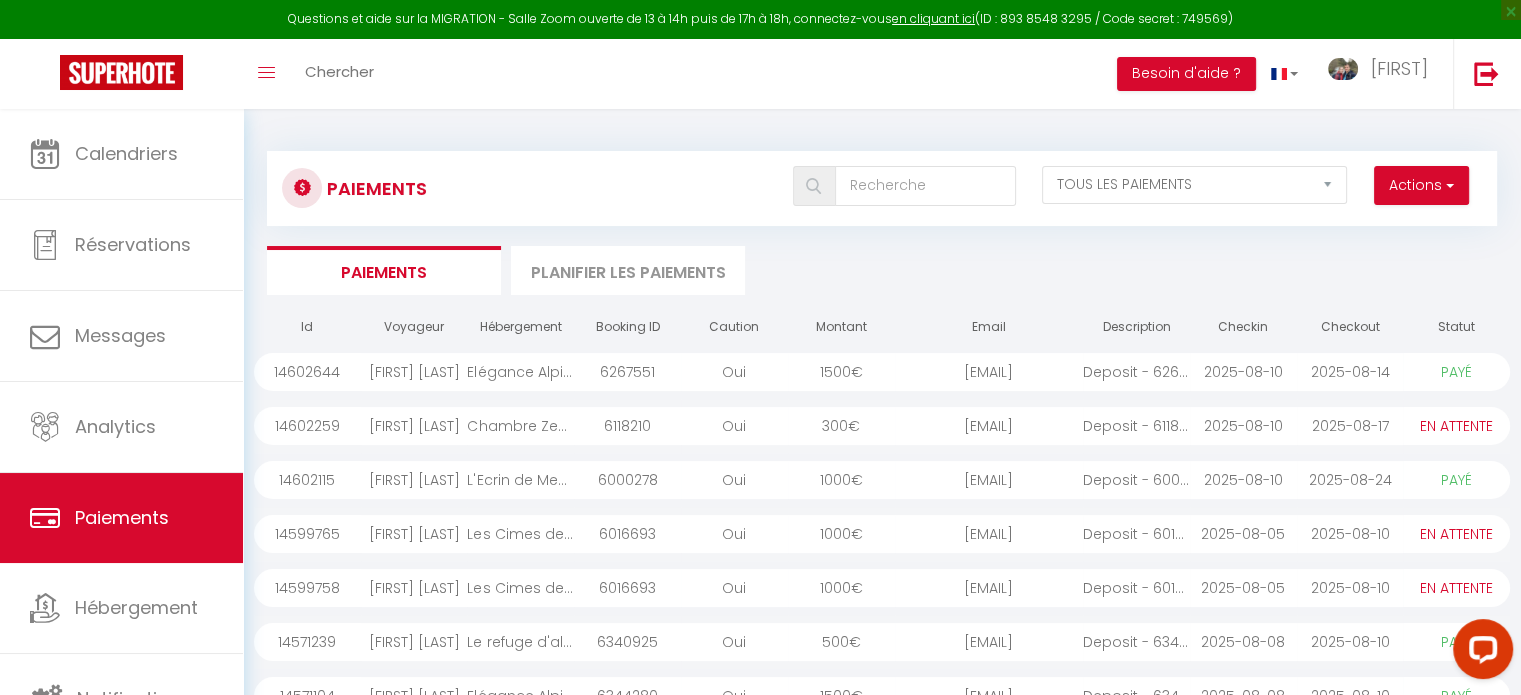 scroll, scrollTop: 0, scrollLeft: 0, axis: both 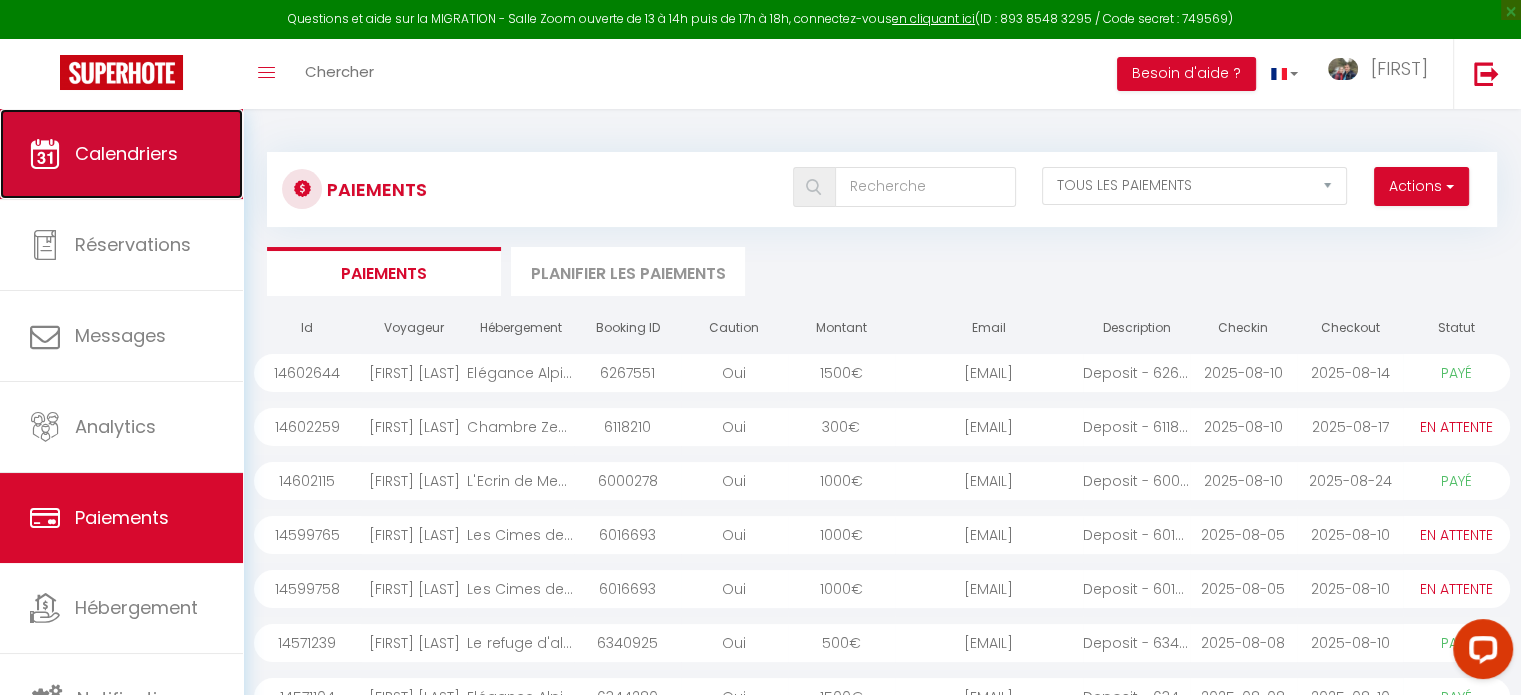 click on "Calendriers" at bounding box center [121, 154] 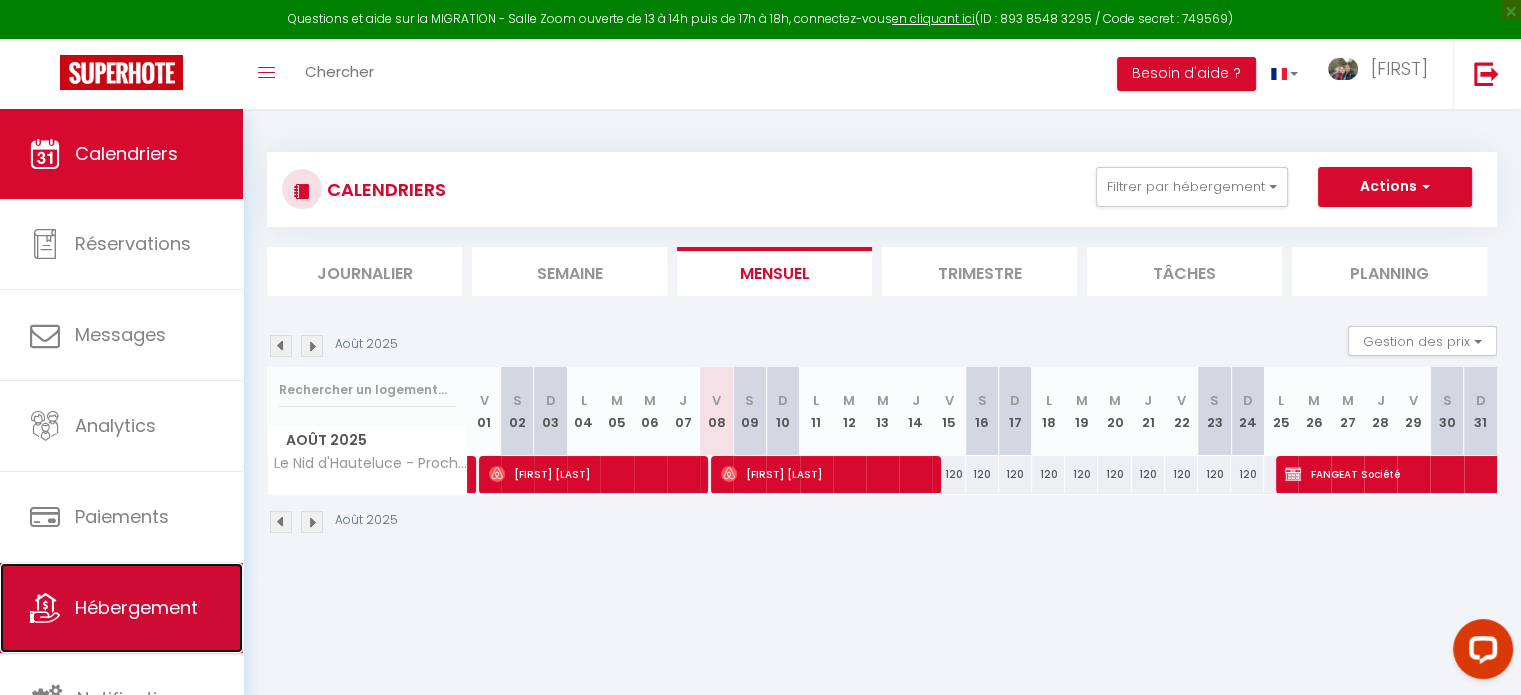 click on "Hébergement" at bounding box center (136, 607) 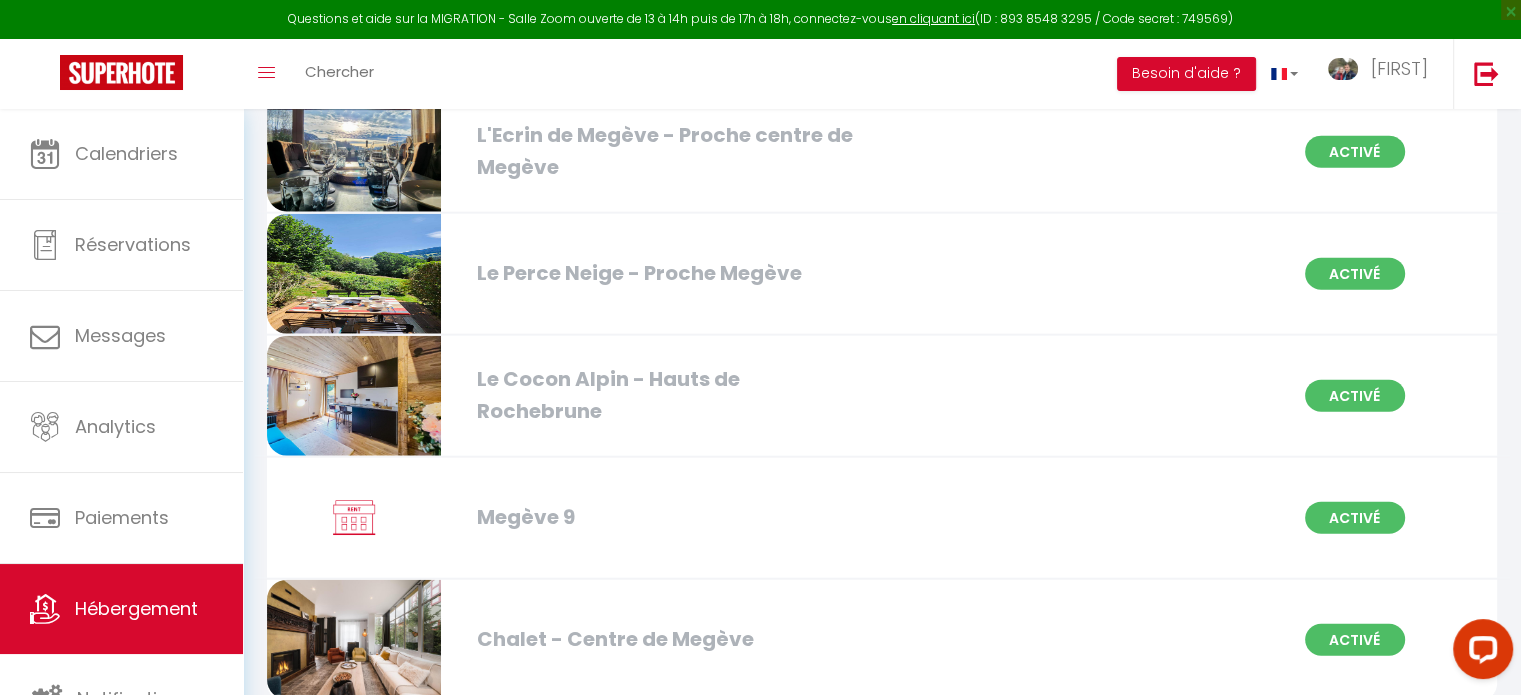 scroll, scrollTop: 4722, scrollLeft: 0, axis: vertical 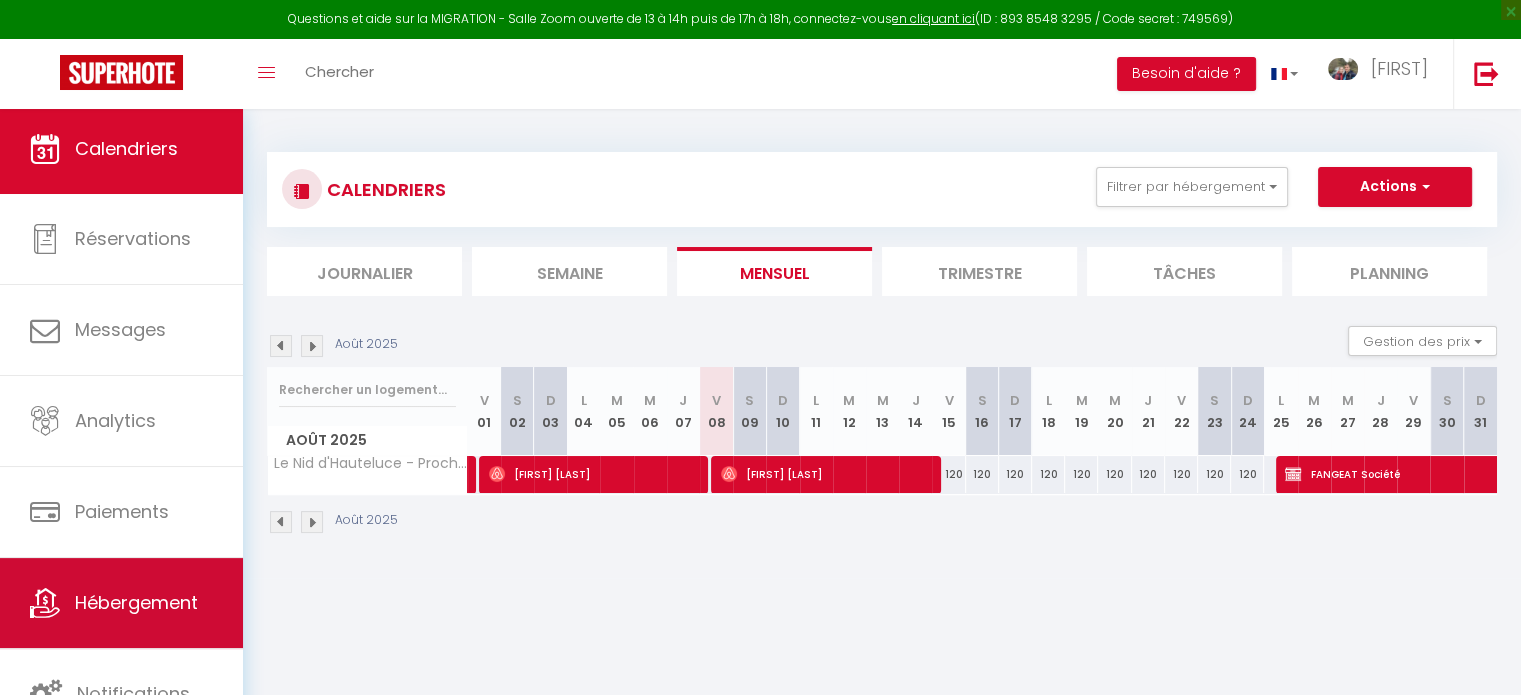 click on "Hébergement" at bounding box center (121, 603) 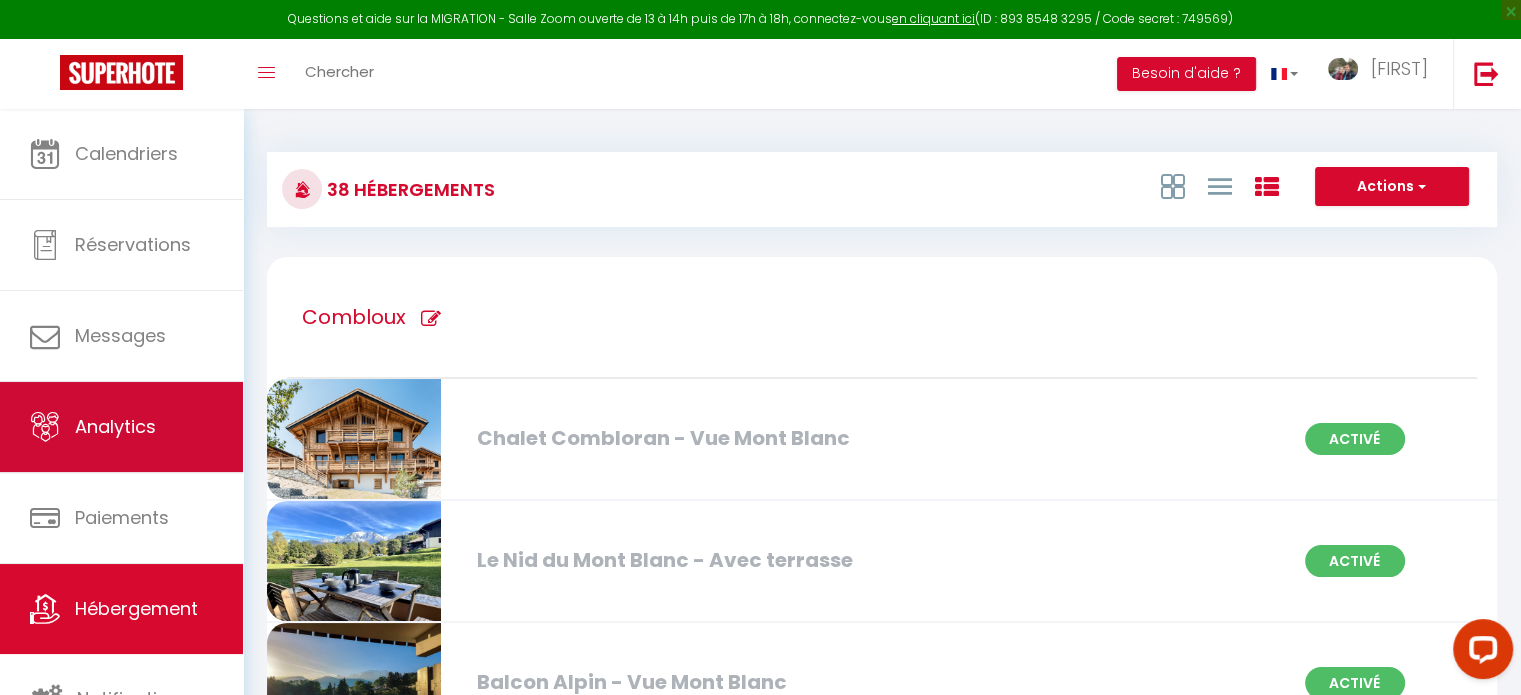 scroll, scrollTop: 0, scrollLeft: 0, axis: both 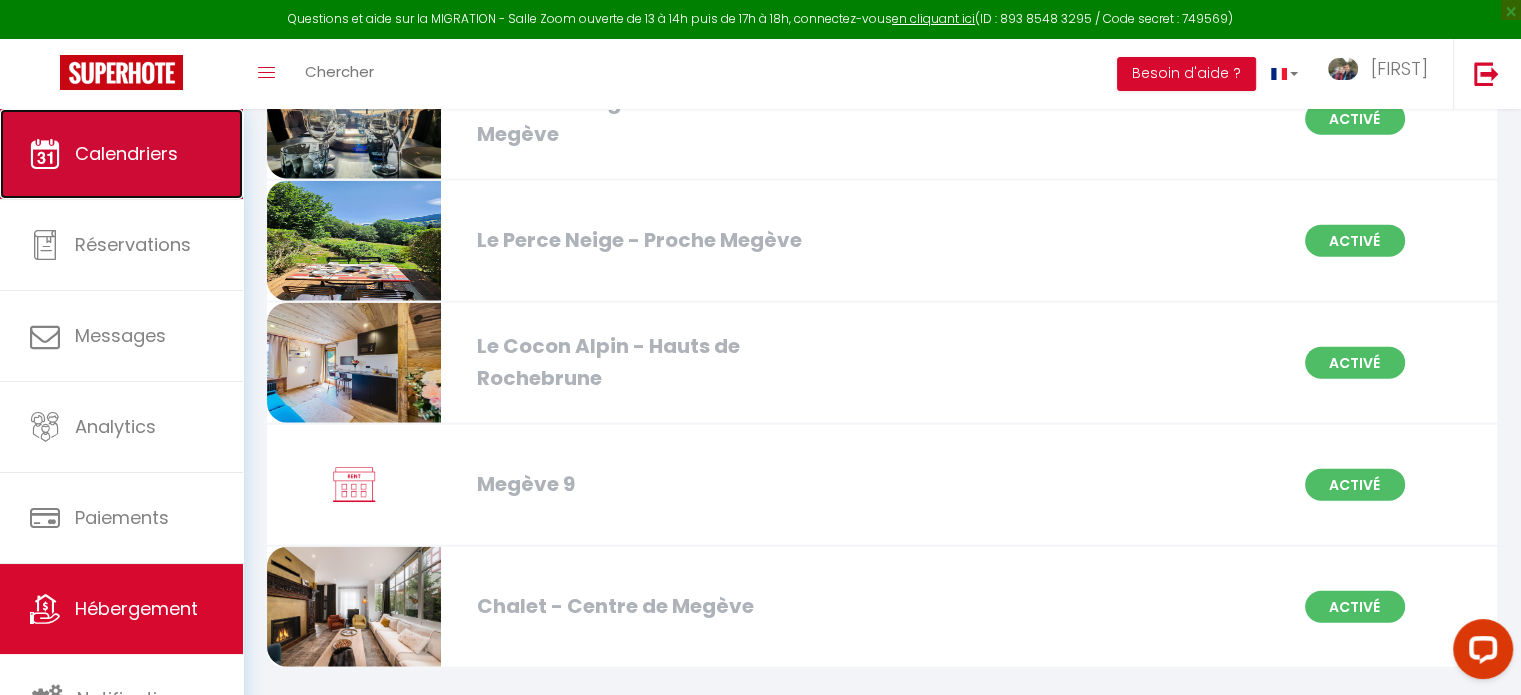 click on "Calendriers" at bounding box center (121, 154) 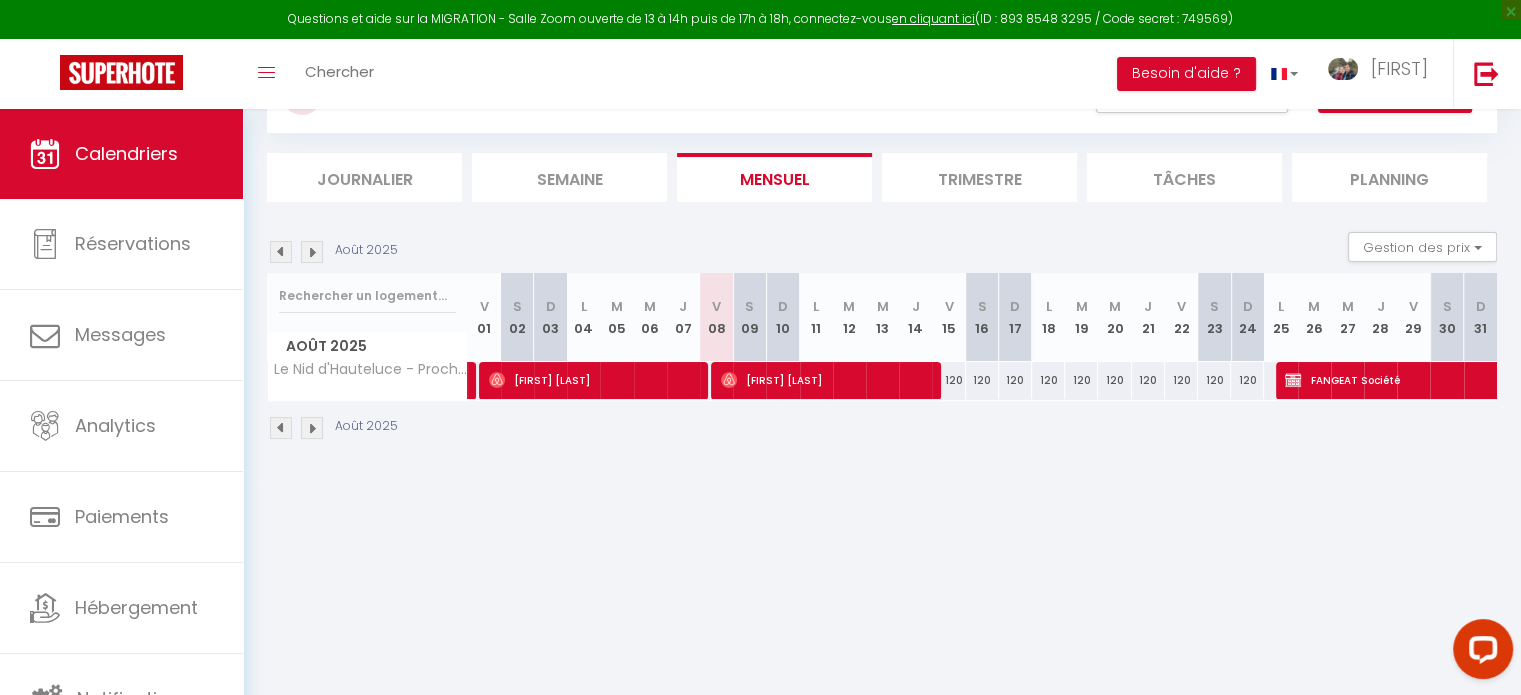 scroll, scrollTop: 100, scrollLeft: 0, axis: vertical 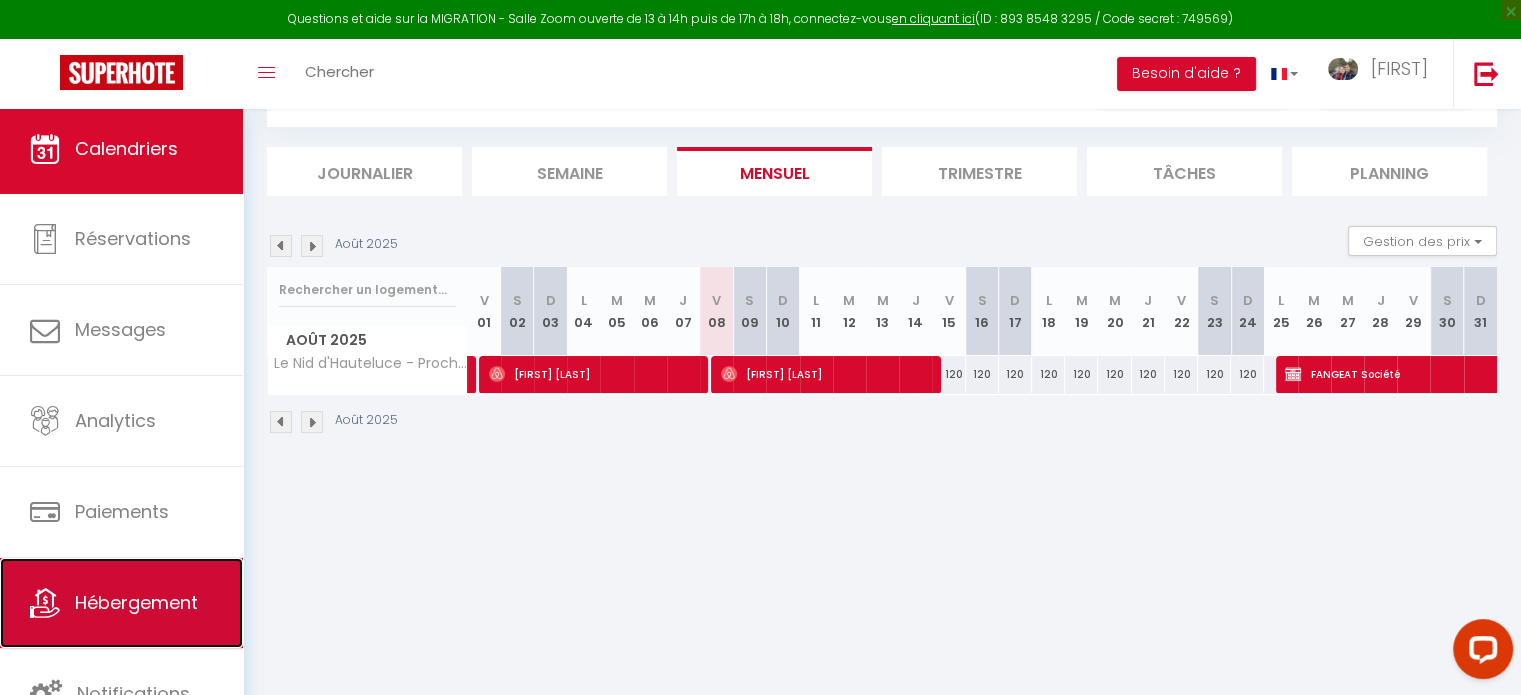 click on "Hébergement" at bounding box center (121, 603) 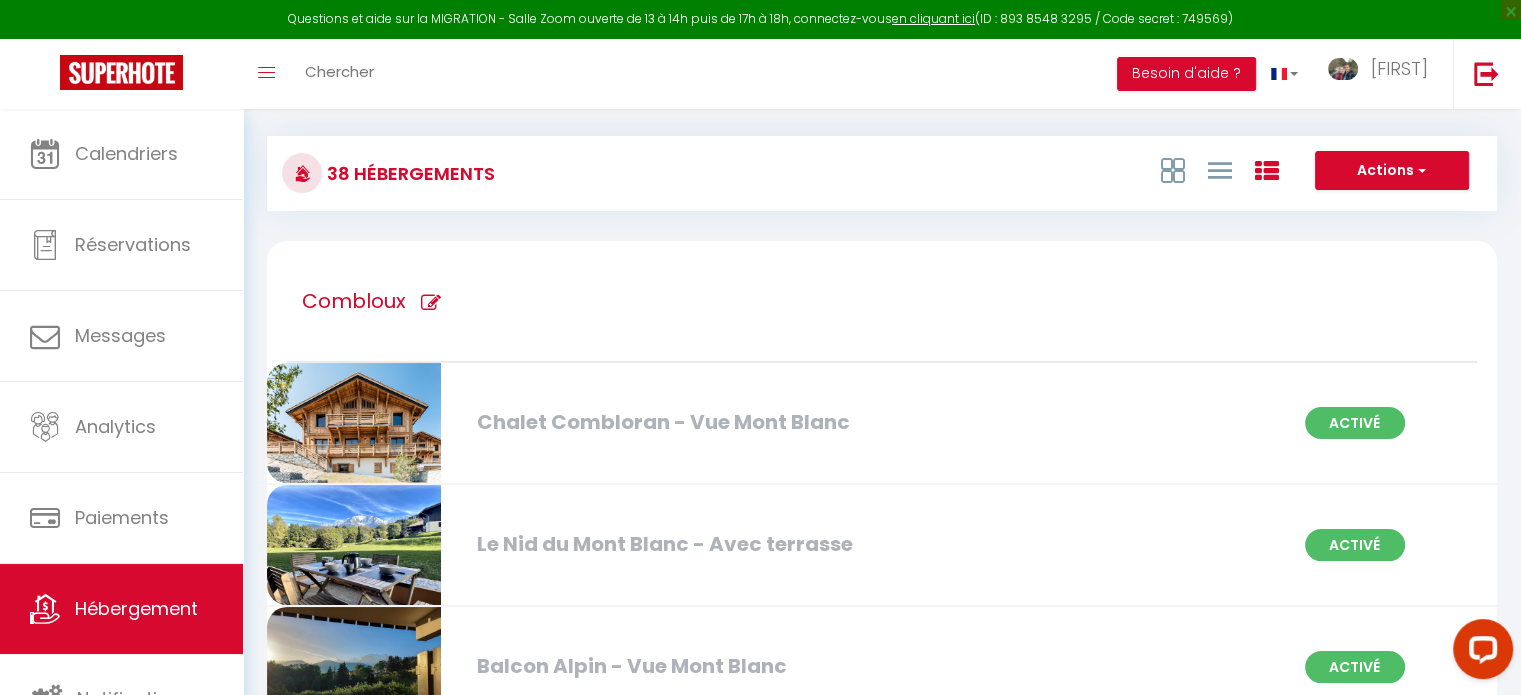 scroll, scrollTop: 0, scrollLeft: 0, axis: both 